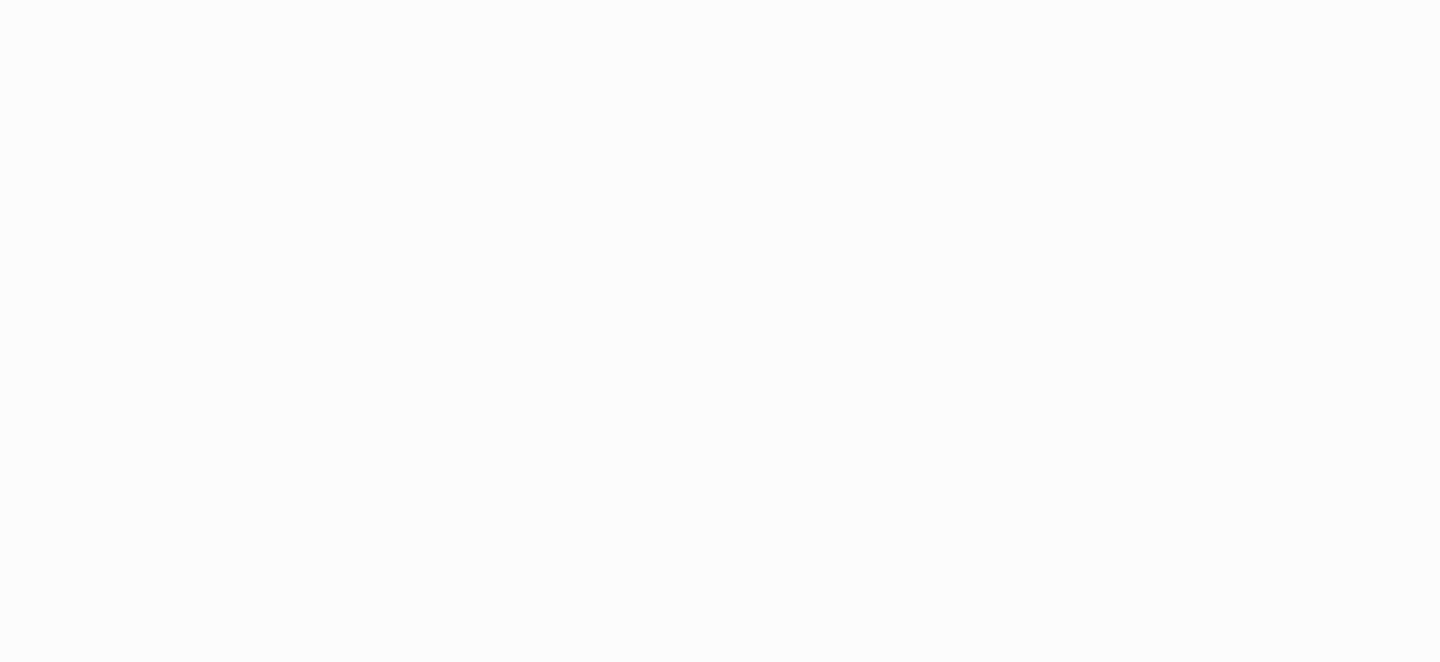 scroll, scrollTop: 0, scrollLeft: 0, axis: both 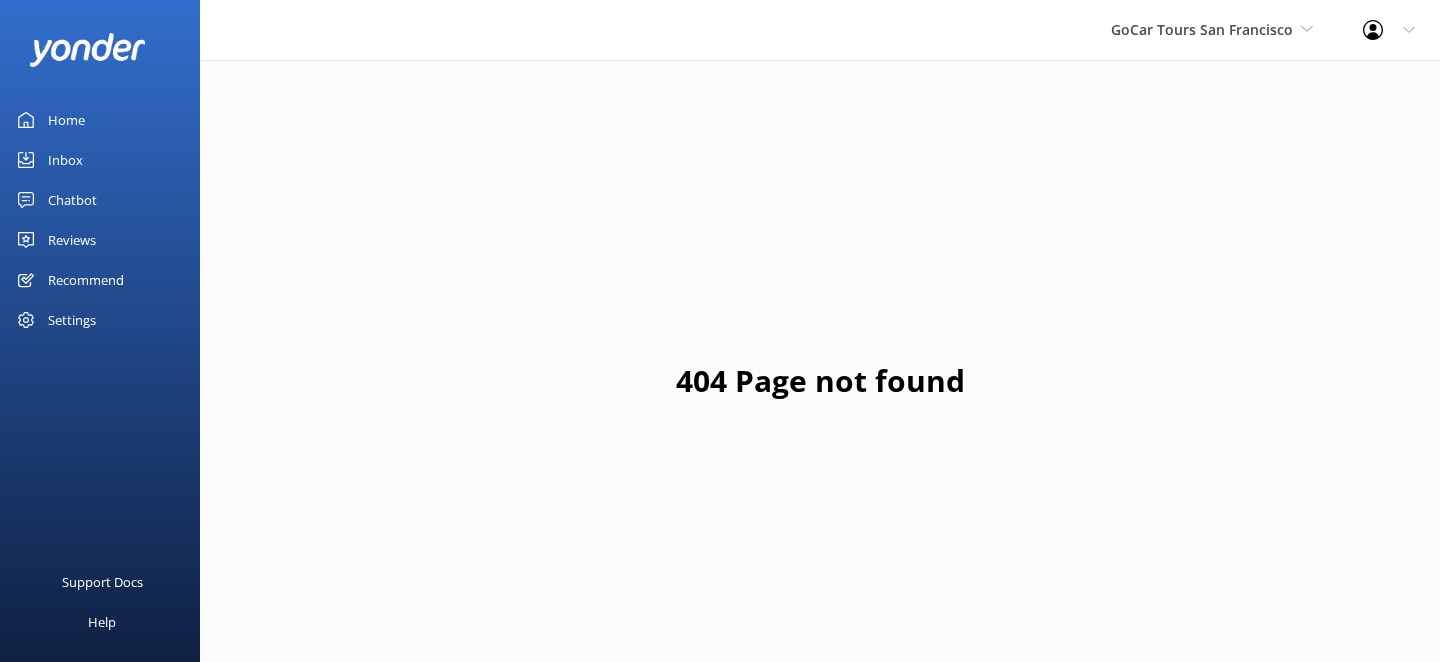 click on "Chatbot" at bounding box center (72, 200) 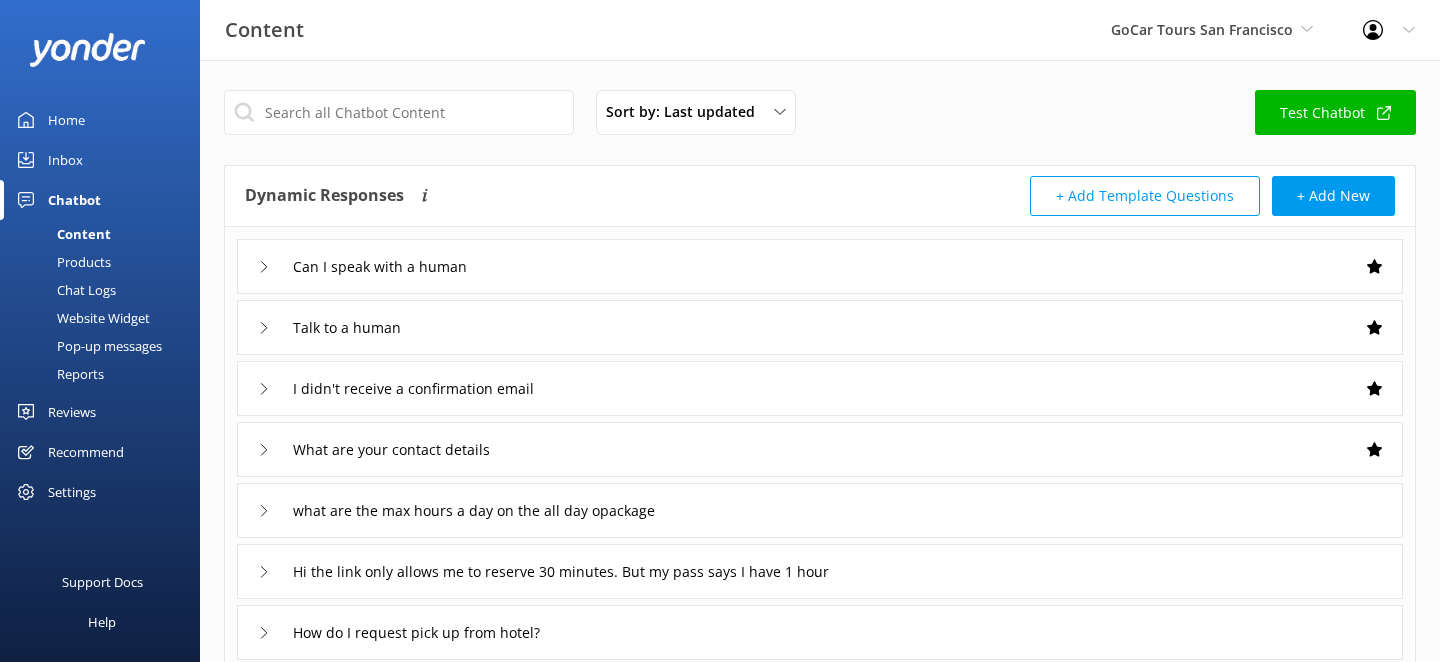 click on "Pop-up messages" at bounding box center [87, 346] 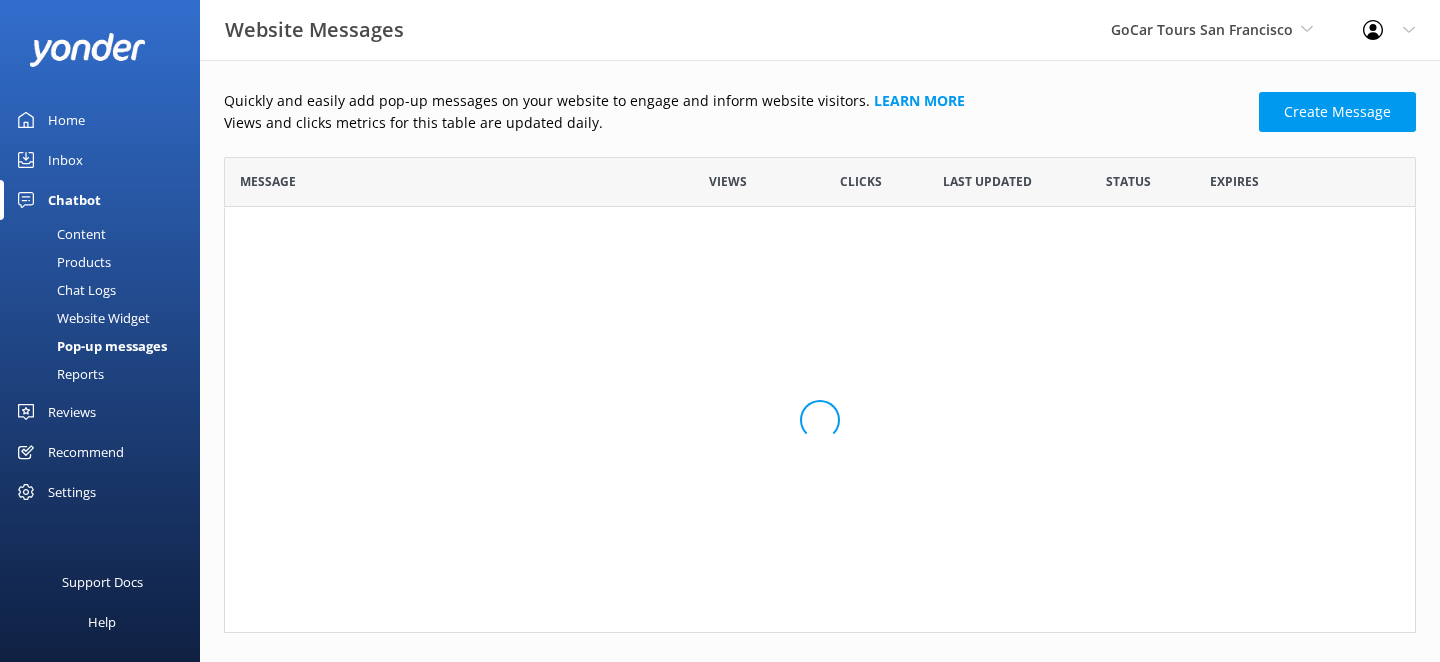 scroll, scrollTop: 1, scrollLeft: 1, axis: both 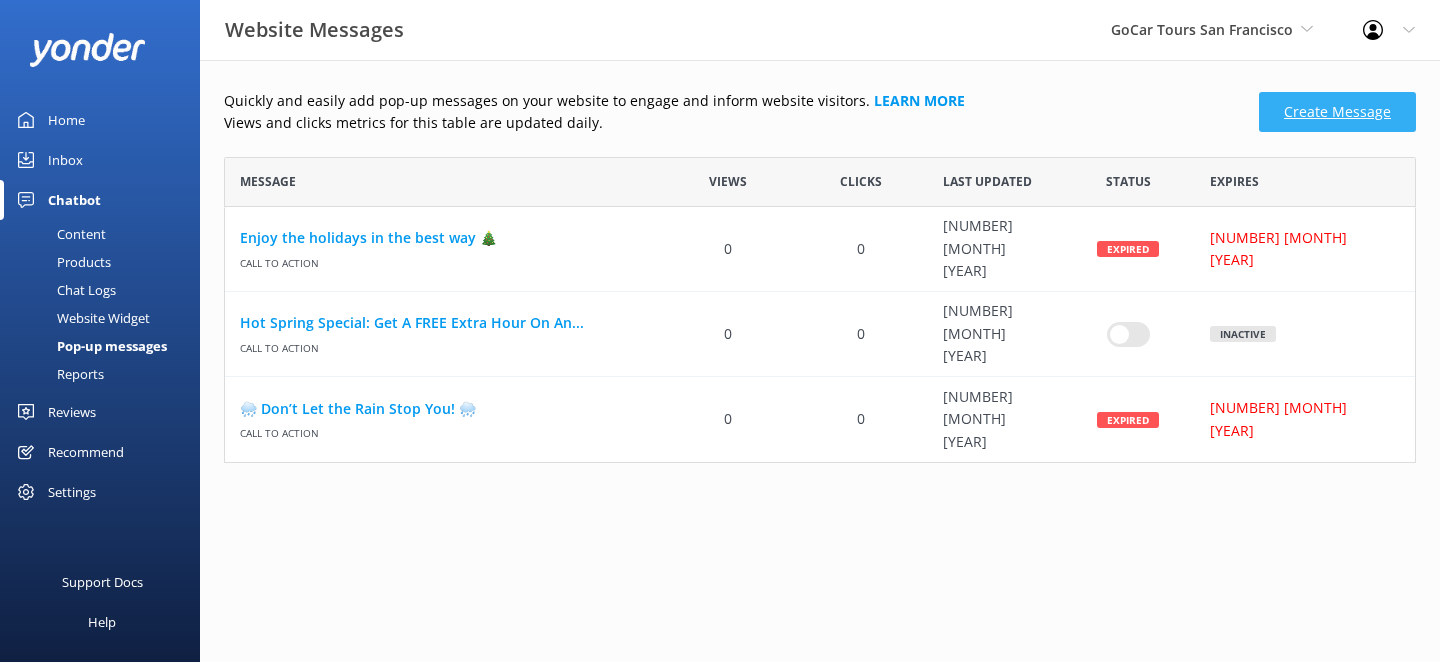 click on "Create Message" at bounding box center [1337, 112] 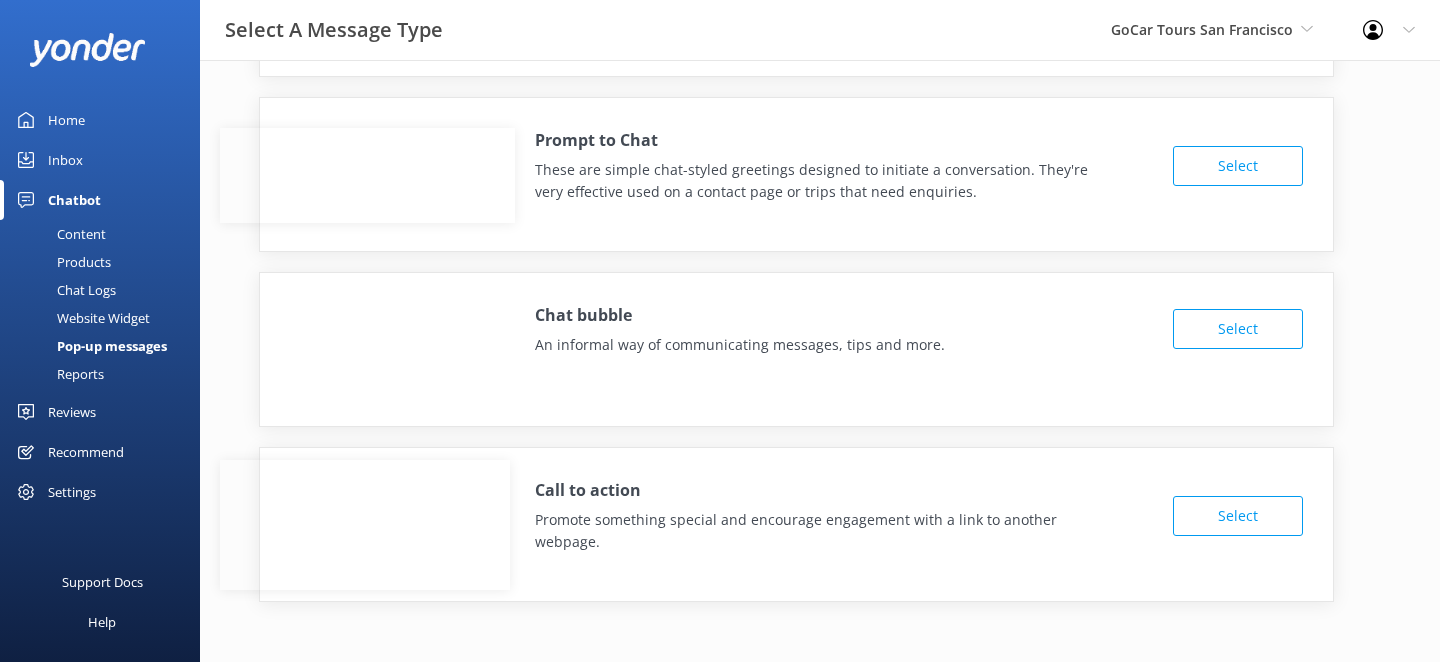 scroll, scrollTop: 0, scrollLeft: 0, axis: both 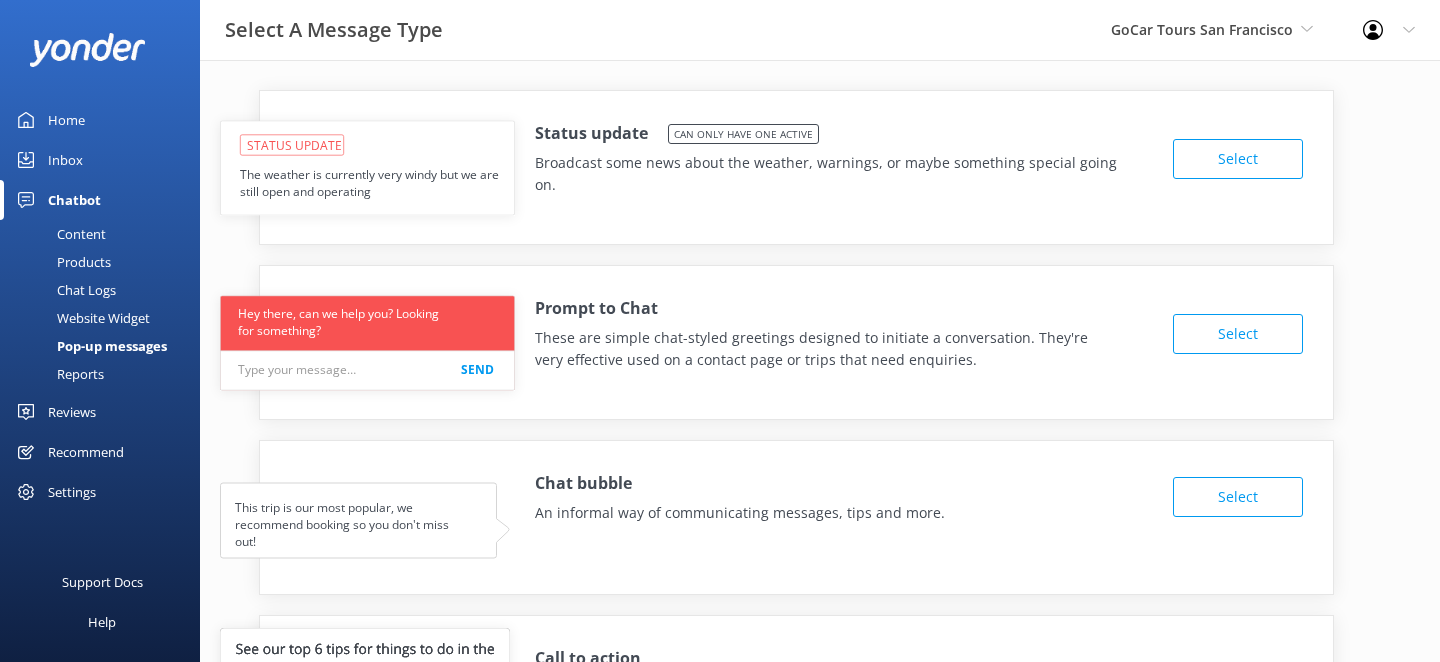 click on "Select" at bounding box center [1238, 159] 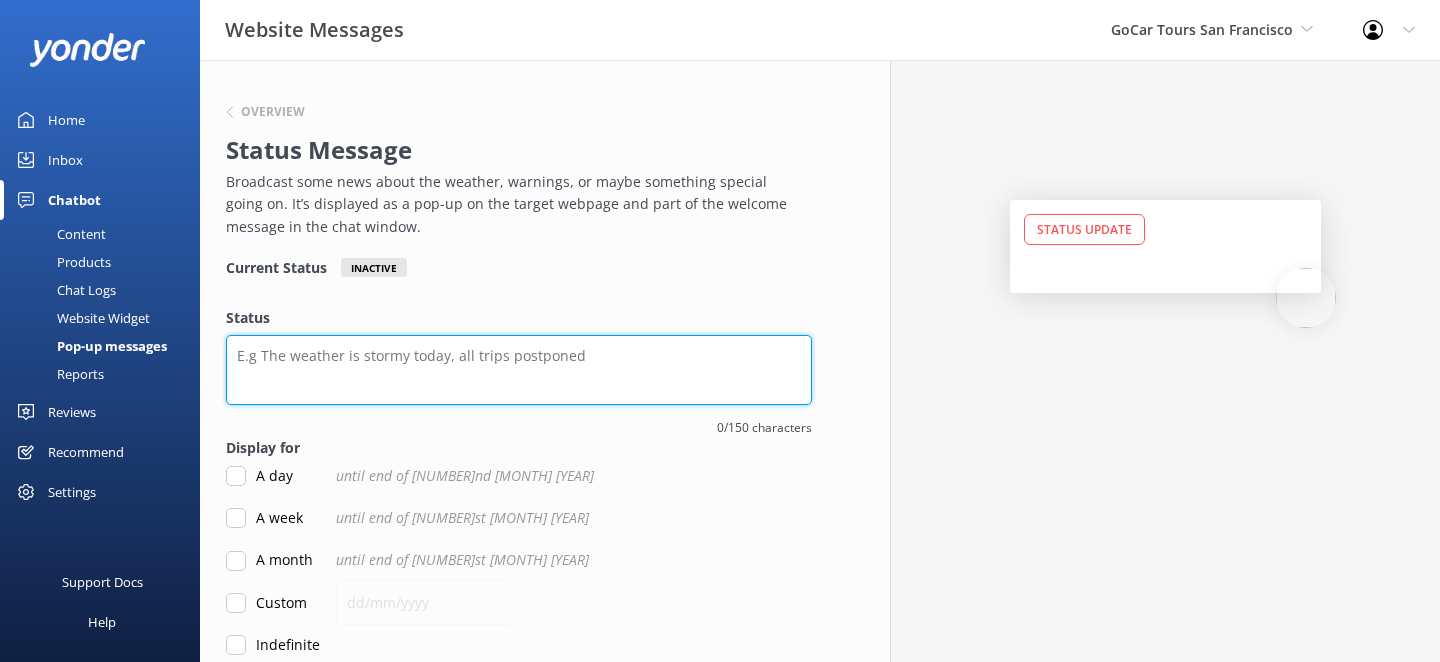 click on "Status" at bounding box center [519, 370] 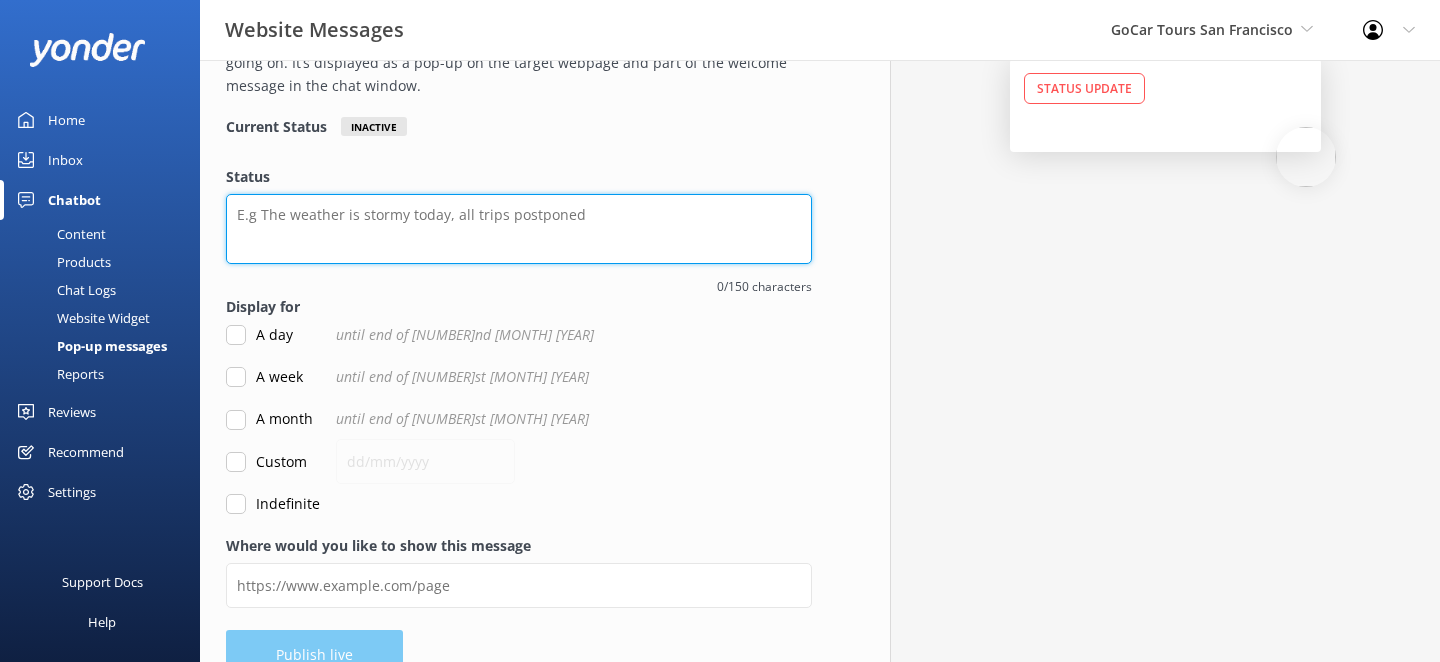 scroll, scrollTop: 178, scrollLeft: 0, axis: vertical 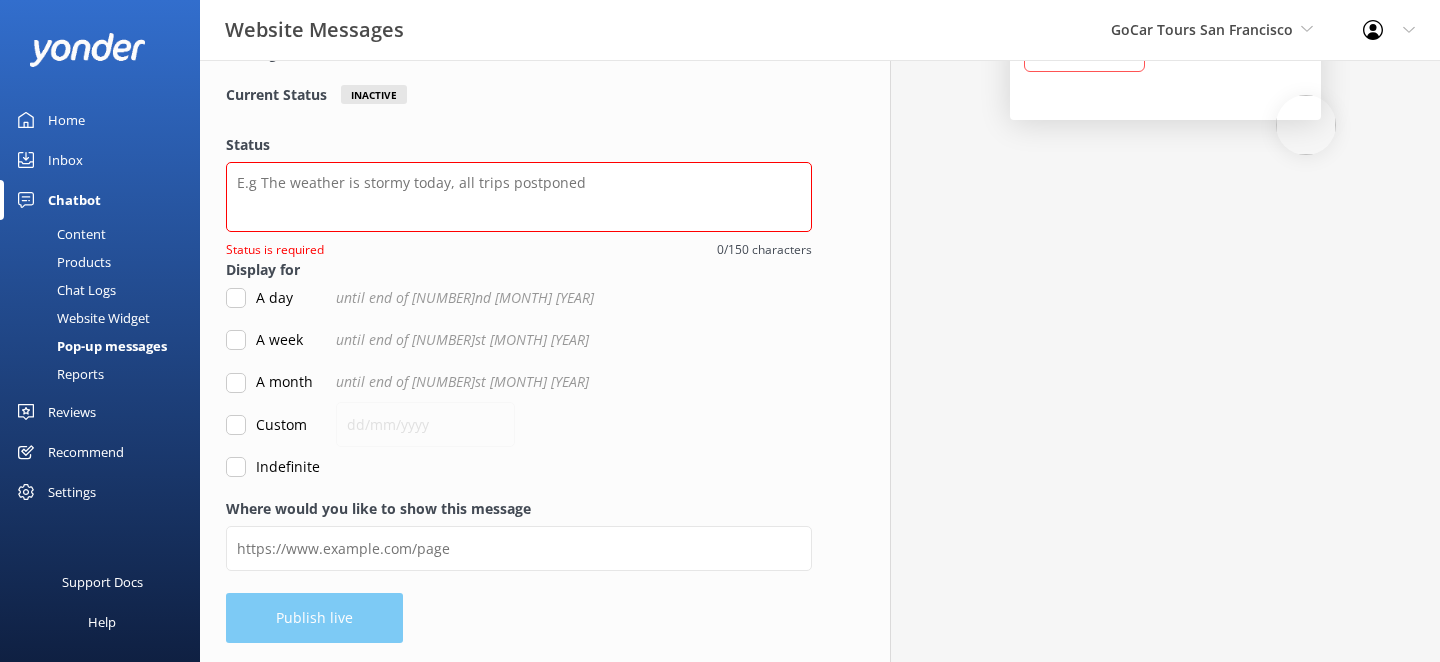 click on "Custom" at bounding box center (236, 425) 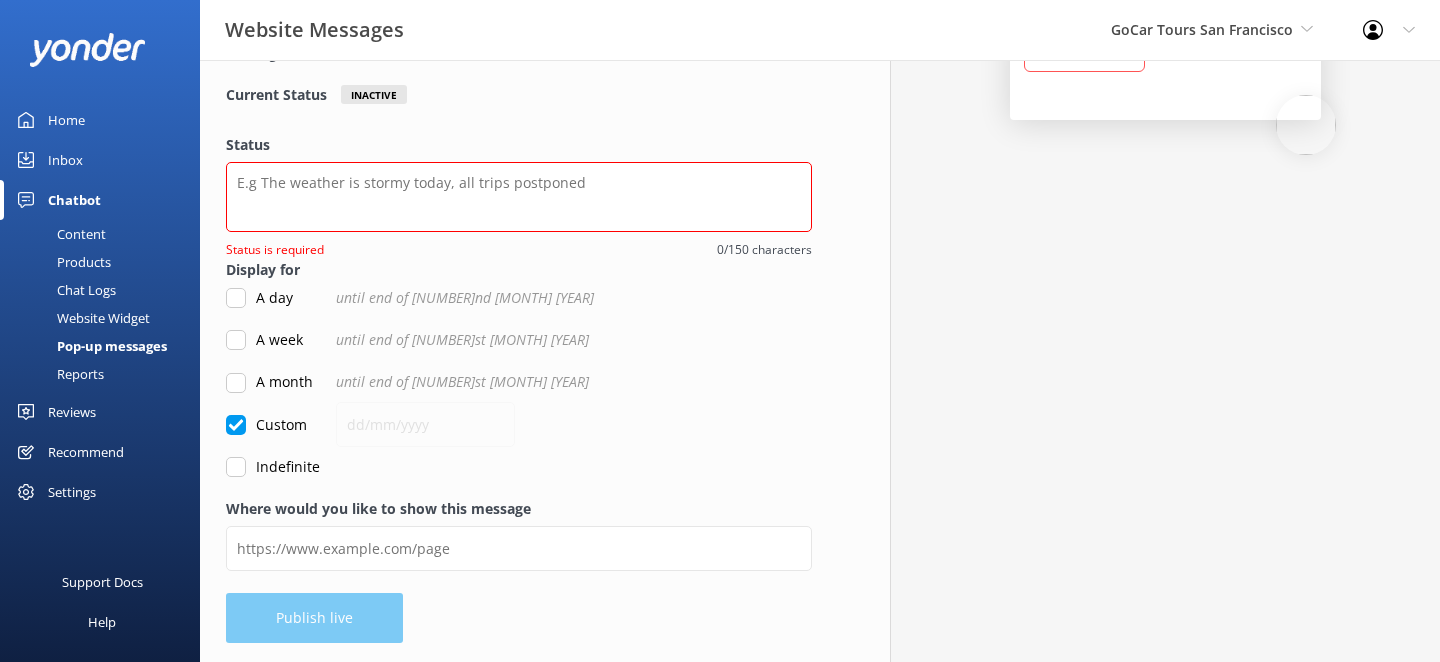 checkbox on "true" 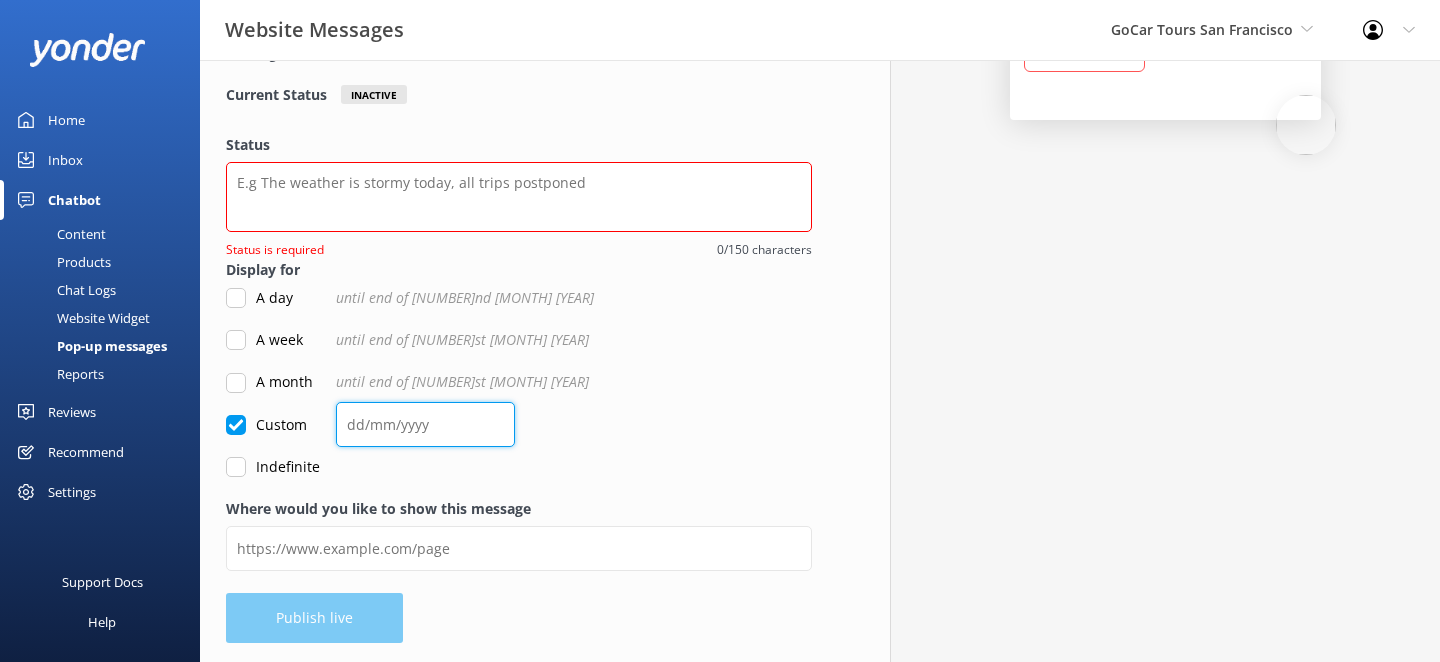 click at bounding box center [425, 424] 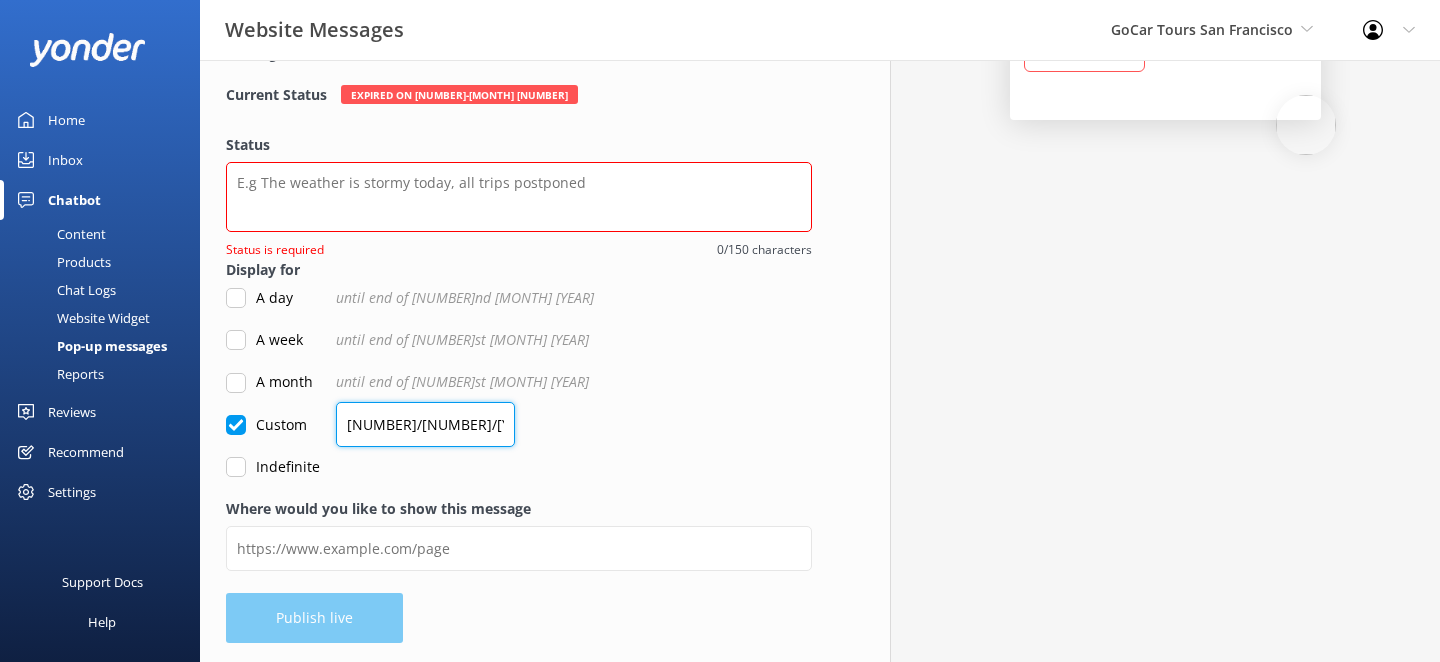 type on "[NUMBER]/[NUMBER]/[YEAR]" 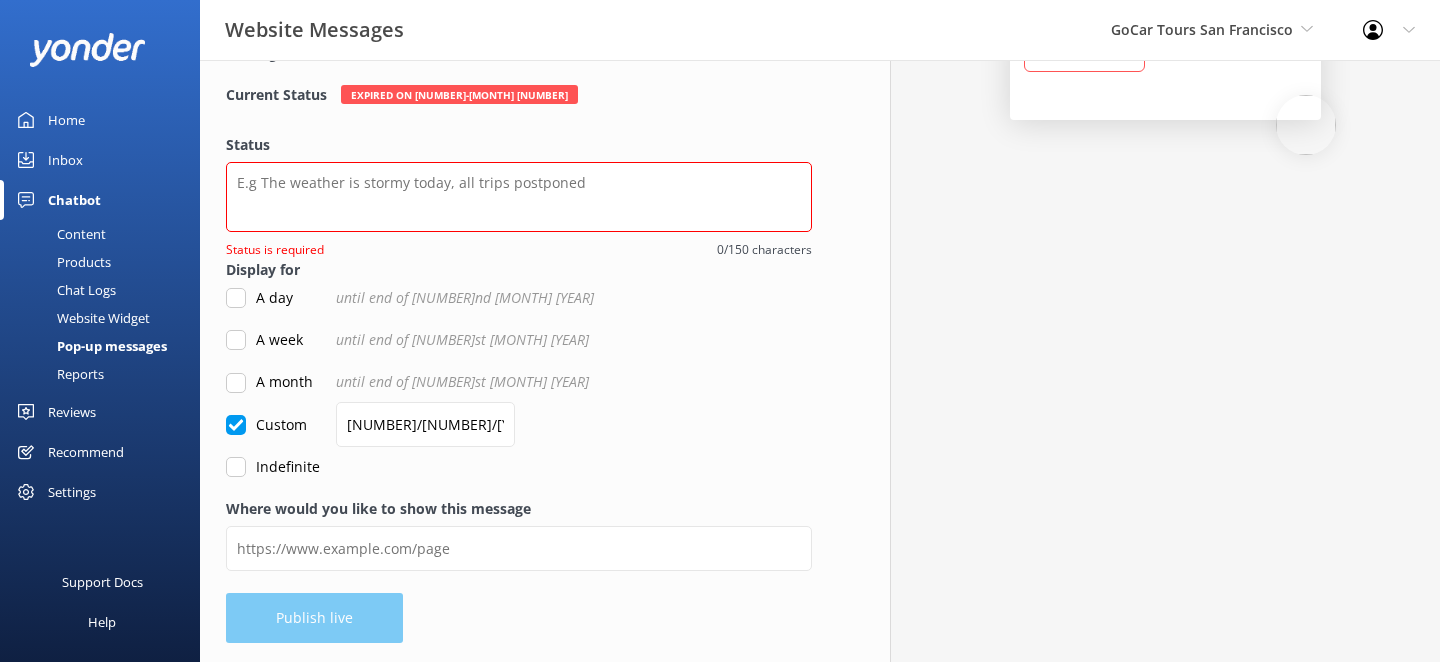 click on "Custom [NUMBER]/[NUMBER]/[YEAR]" at bounding box center (519, 425) 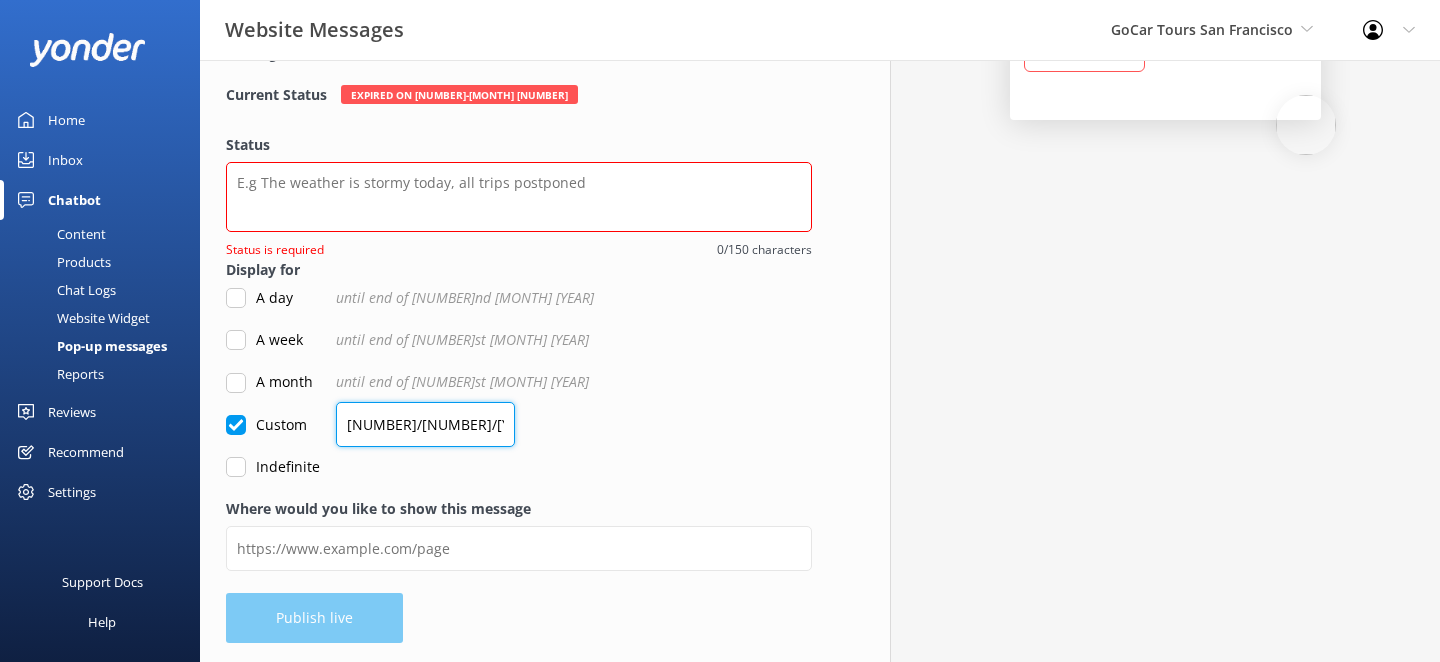 click on "[NUMBER]/[NUMBER]/[YEAR]" at bounding box center (425, 424) 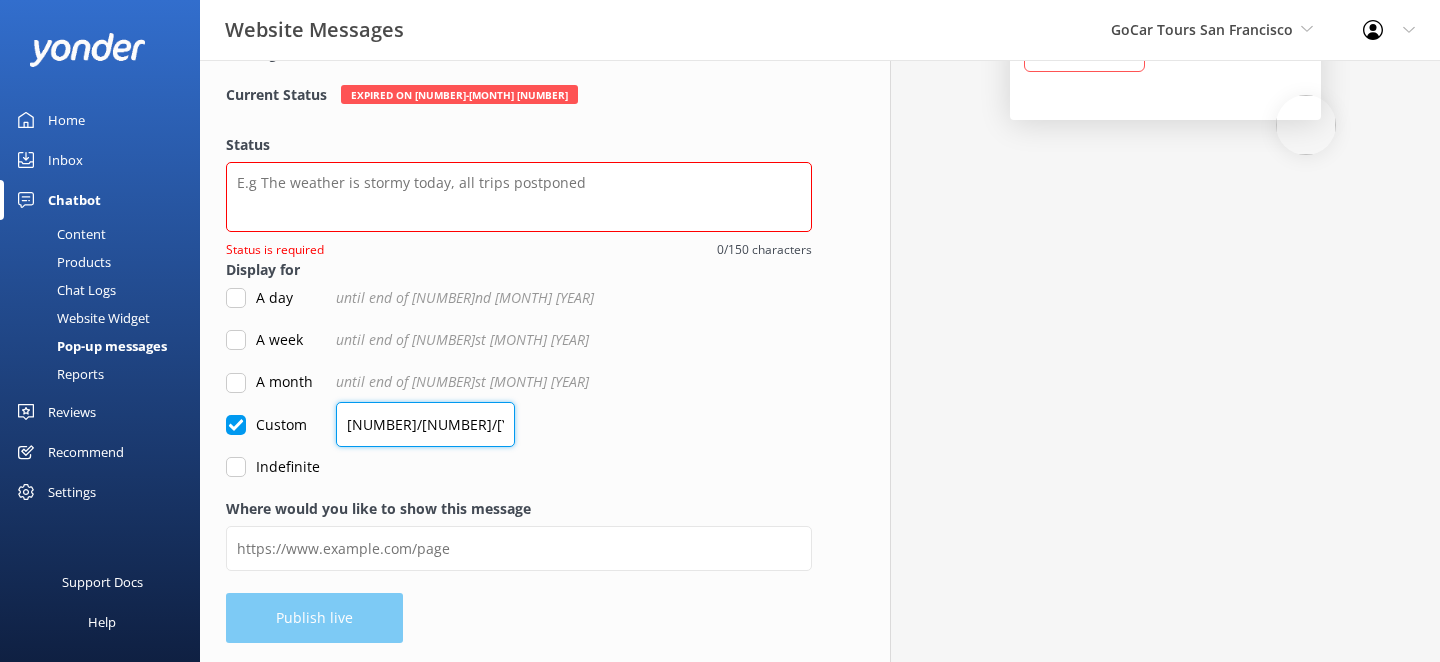drag, startPoint x: 454, startPoint y: 420, endPoint x: 337, endPoint y: 416, distance: 117.06836 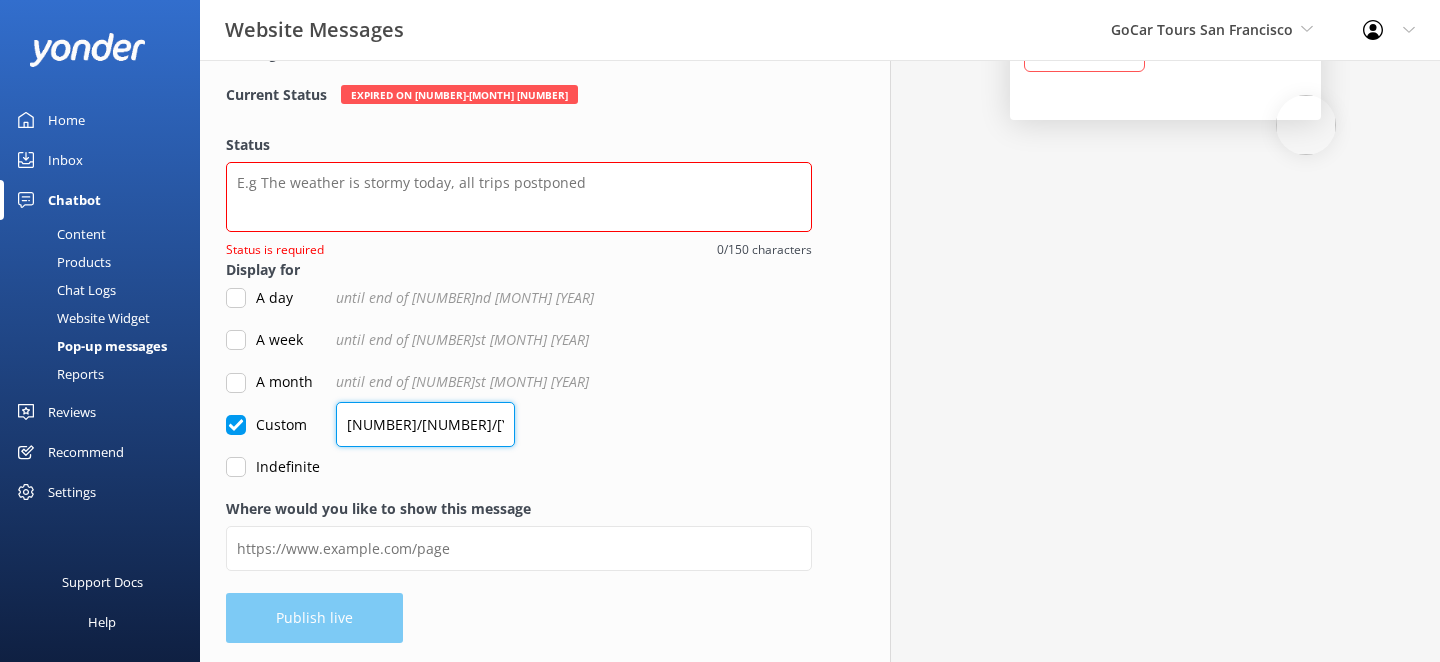 click on "[NUMBER]/[NUMBER]/[YEAR]" at bounding box center [425, 424] 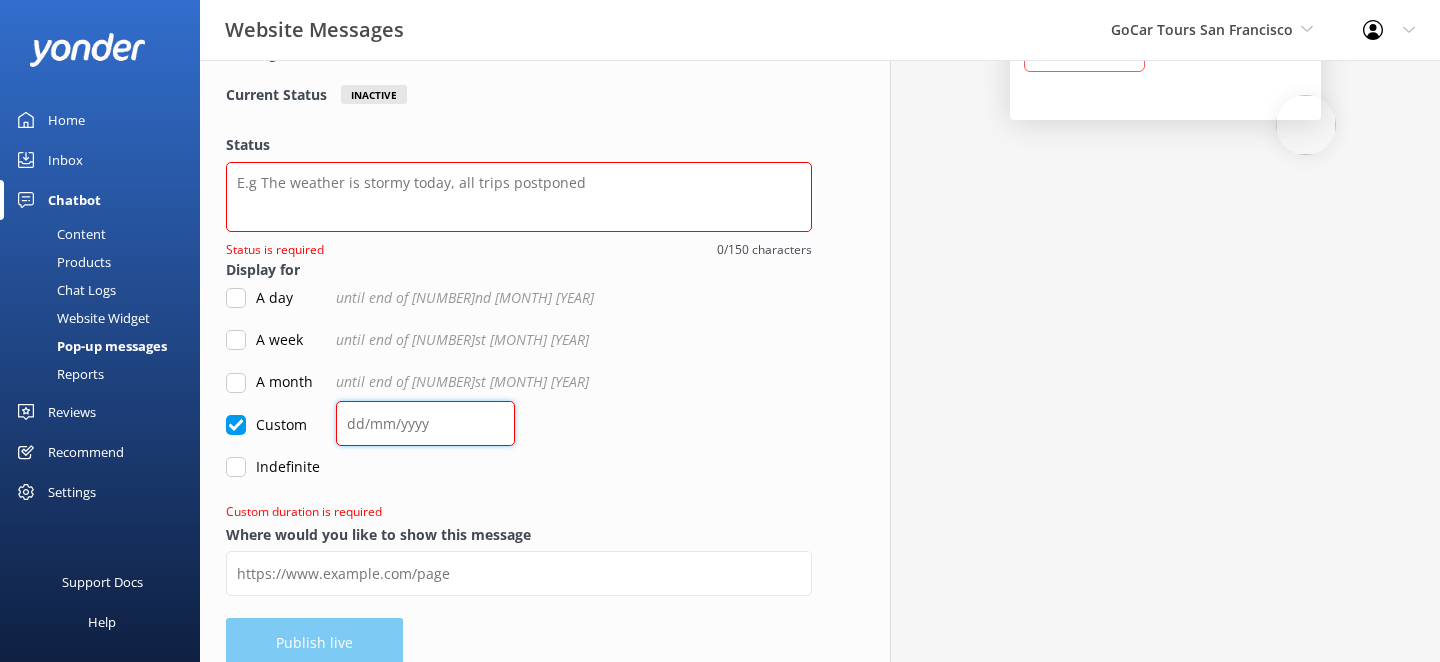 scroll, scrollTop: 198, scrollLeft: 0, axis: vertical 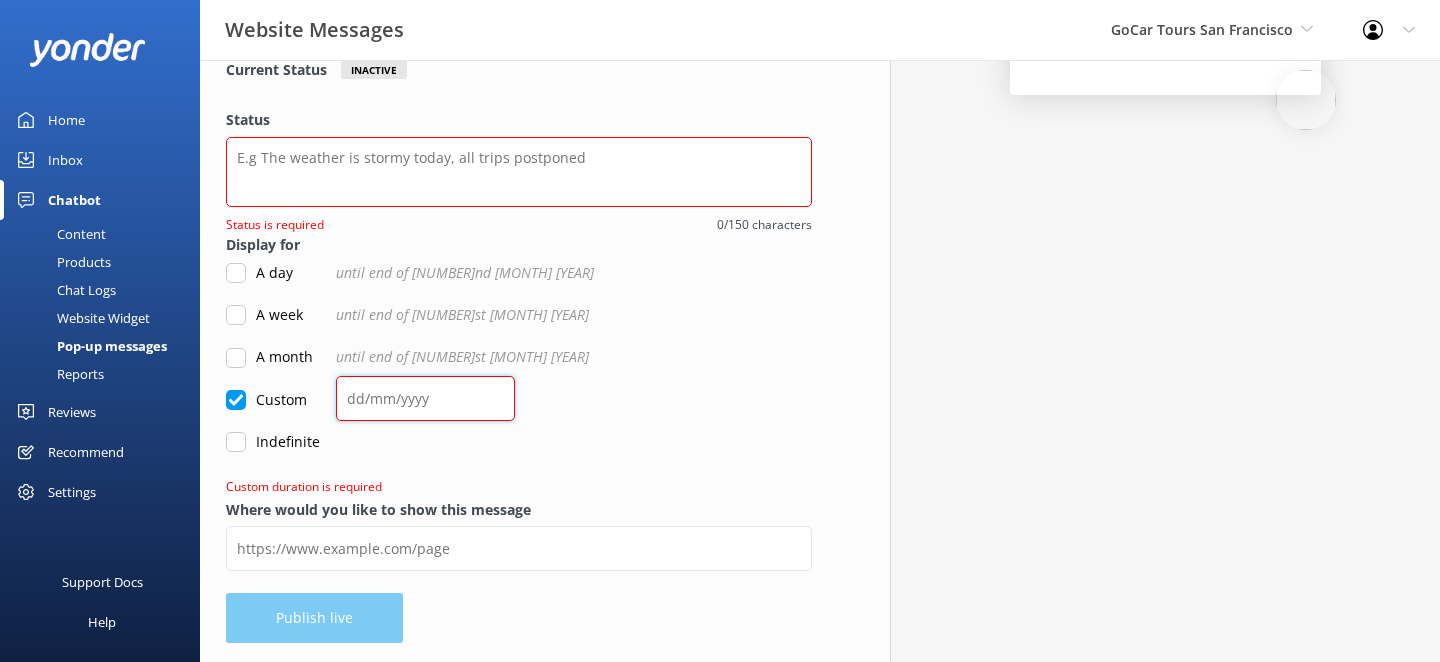 type 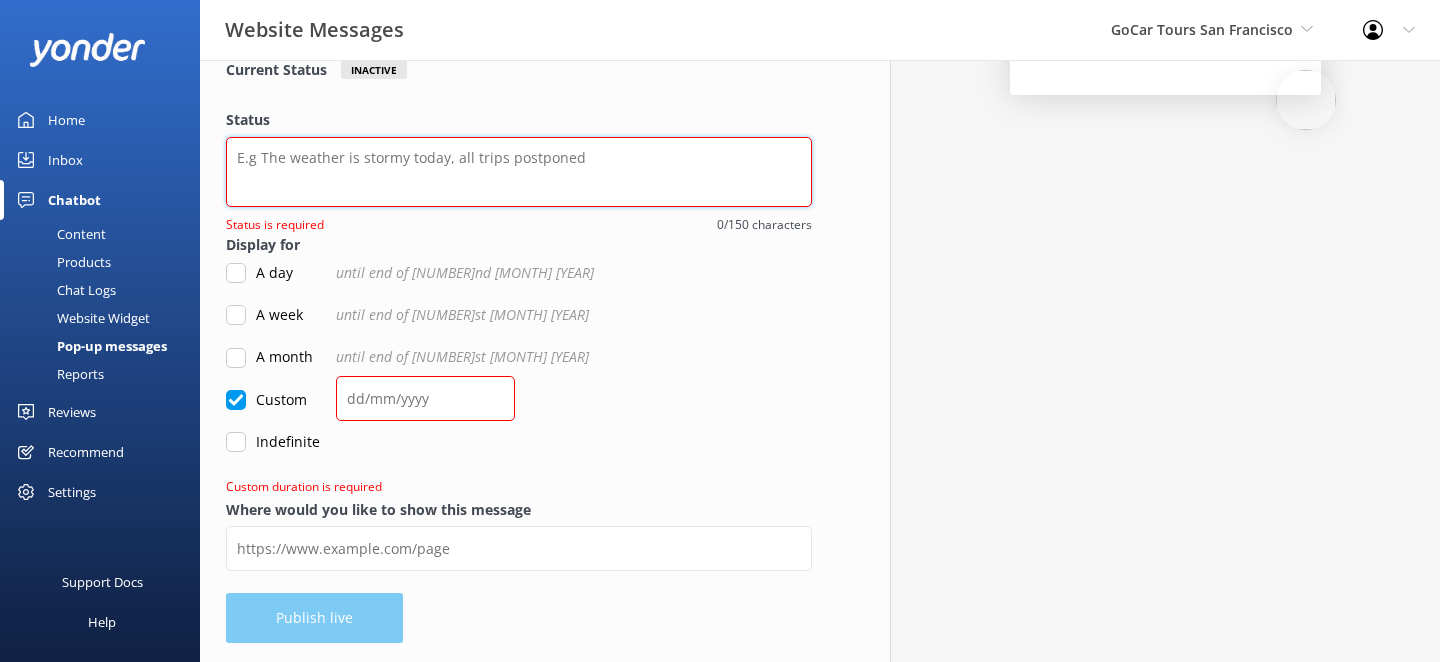 click on "Status" at bounding box center (519, 172) 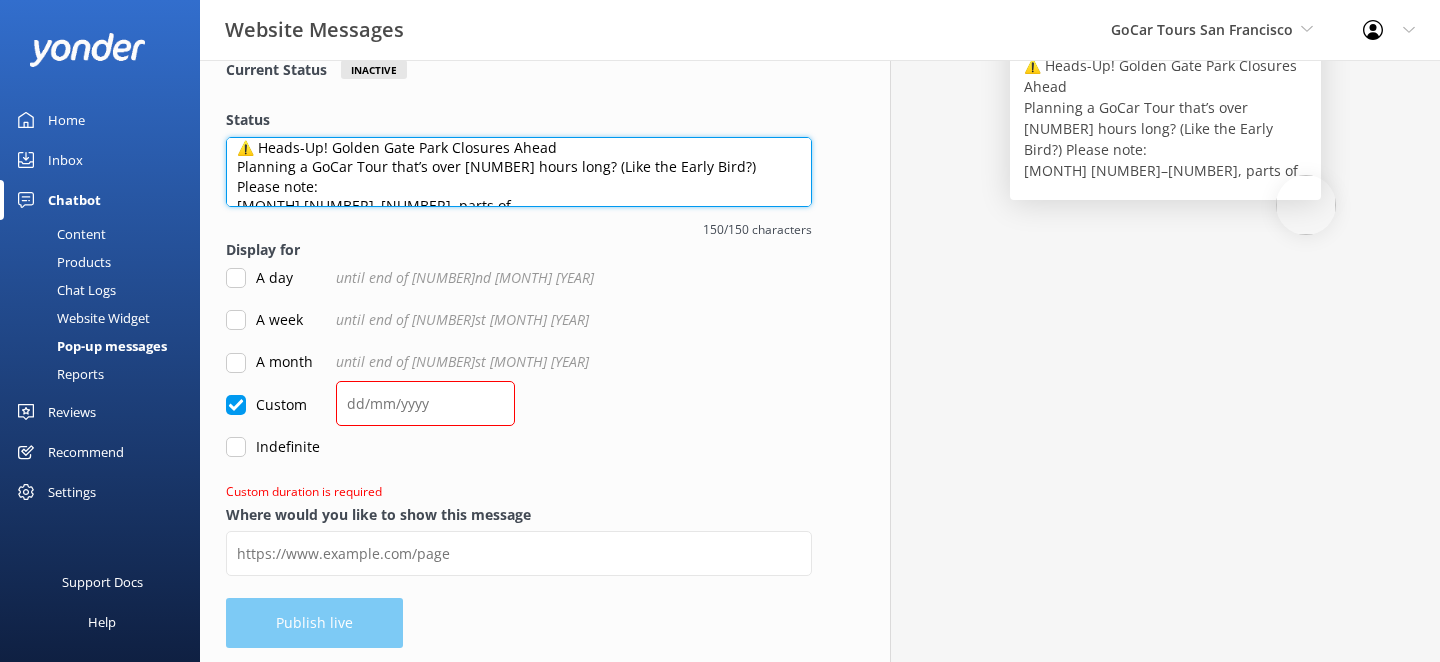 scroll, scrollTop: 11, scrollLeft: 0, axis: vertical 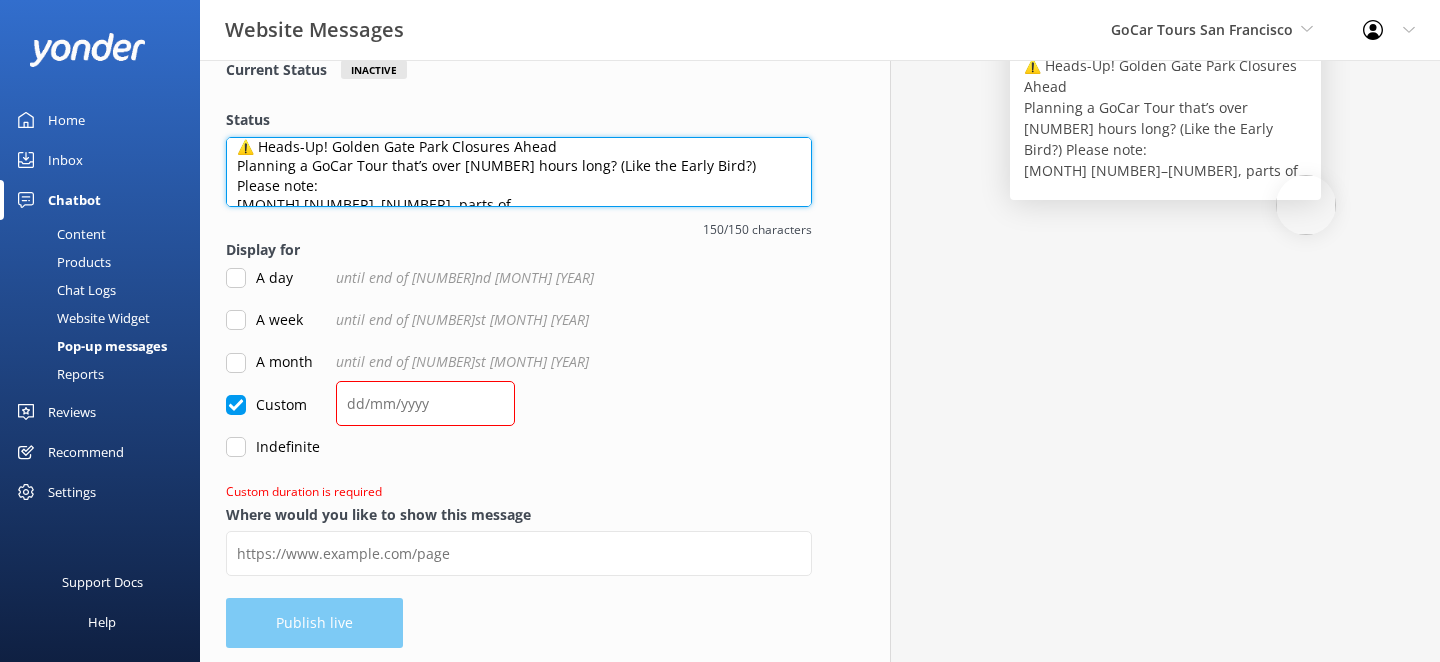 click on "⚠️ Heads-Up! Golden Gate Park Closures Ahead
Planning a GoCar Tour that’s over [NUMBER] hours long? (Like the Early Bird?) Please note:
[MONTH] [NUMBER]–[NUMBER], parts of" at bounding box center [519, 172] 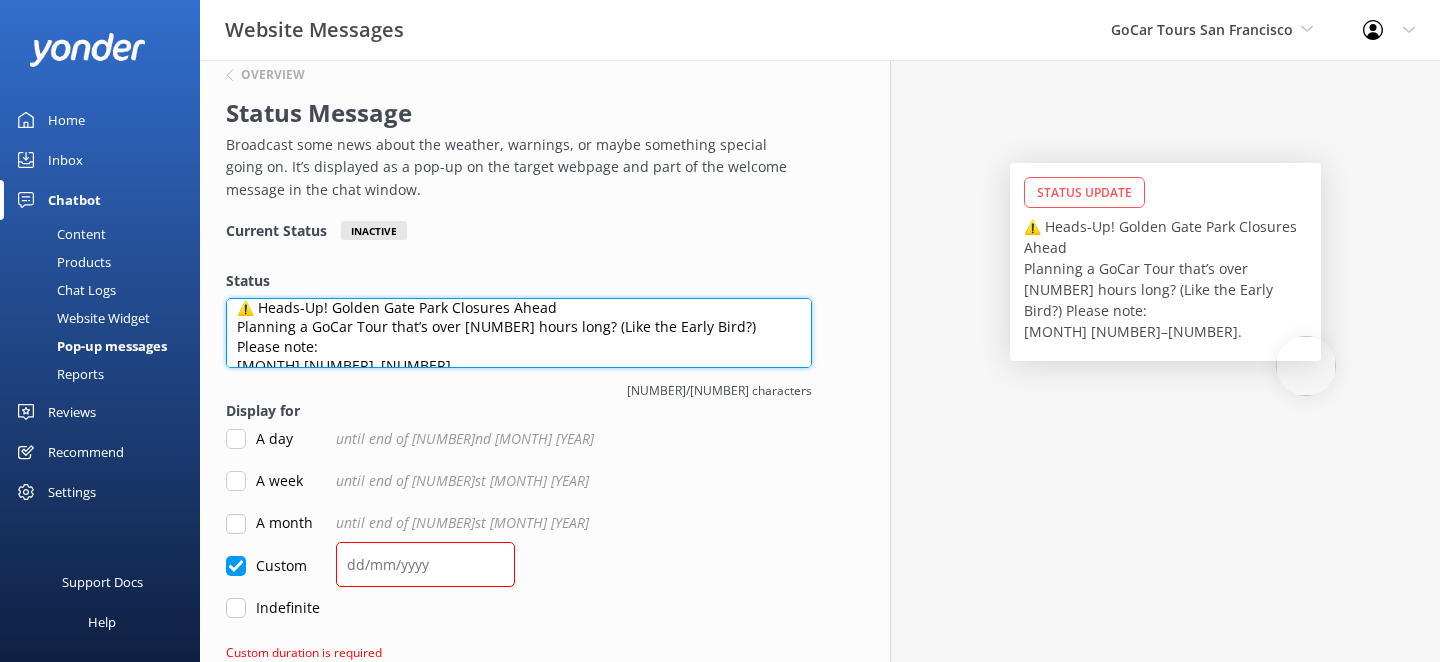 scroll, scrollTop: 0, scrollLeft: 0, axis: both 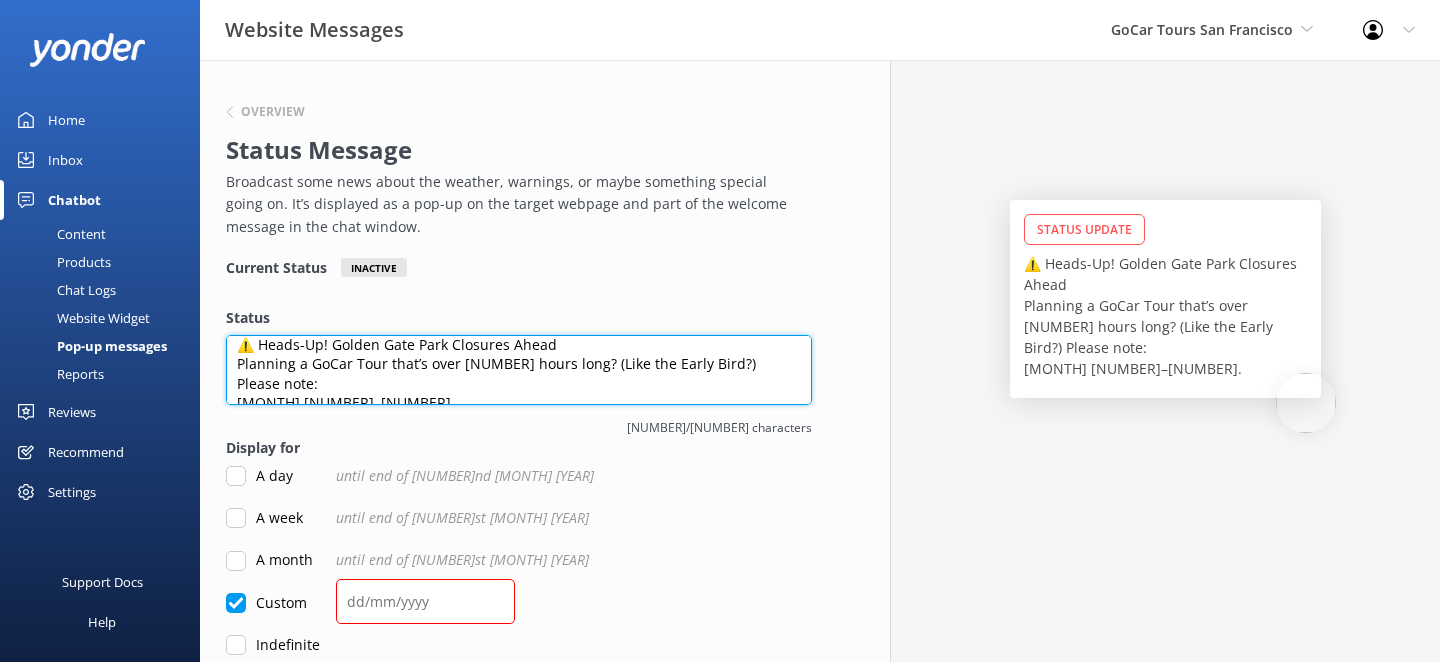 type on "⚠️ Heads-Up! Golden Gate Park Closures Ahead
Planning a GoCar Tour that’s over [NUMBER] hours long? (Like the Early Bird?) Please note:
[MONTH] [NUMBER]–[NUMBER]." 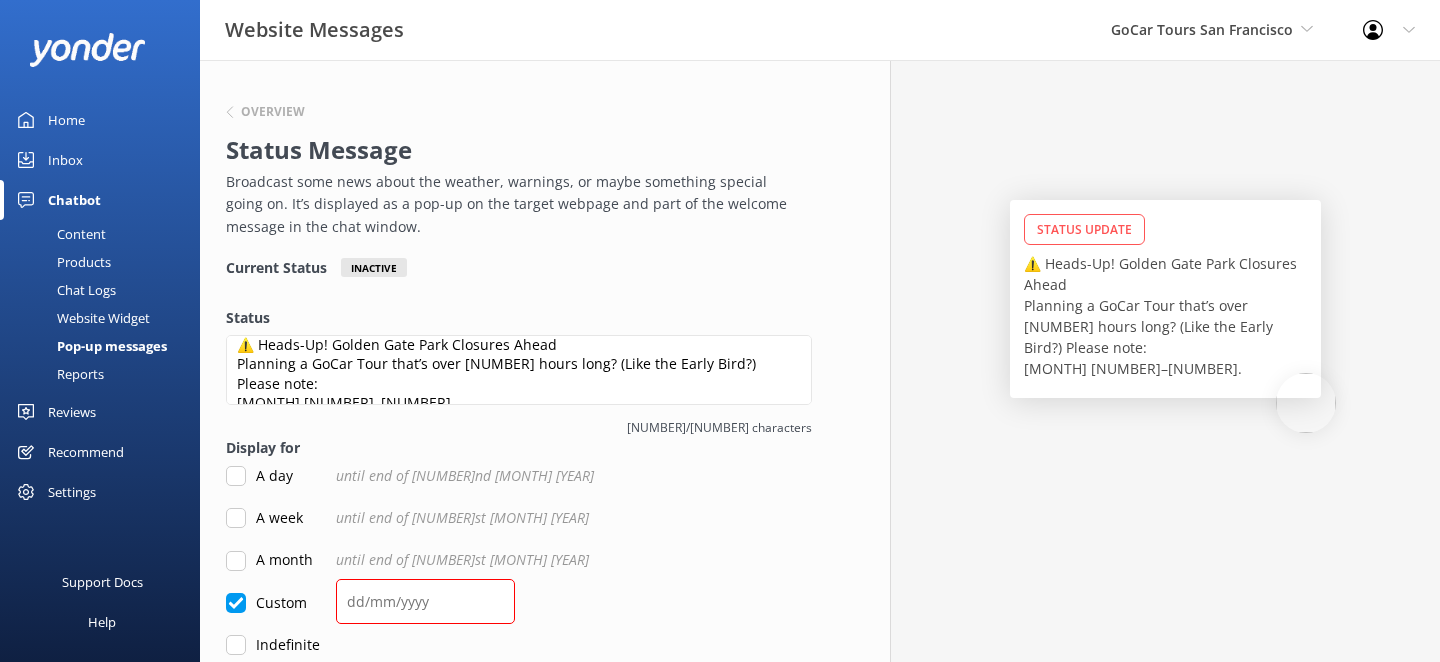 click on "Broadcast some news about the weather, warnings, or maybe something special going on. It’s displayed as a pop-up on the target webpage and part of the welcome message in the chat window." at bounding box center [514, 204] 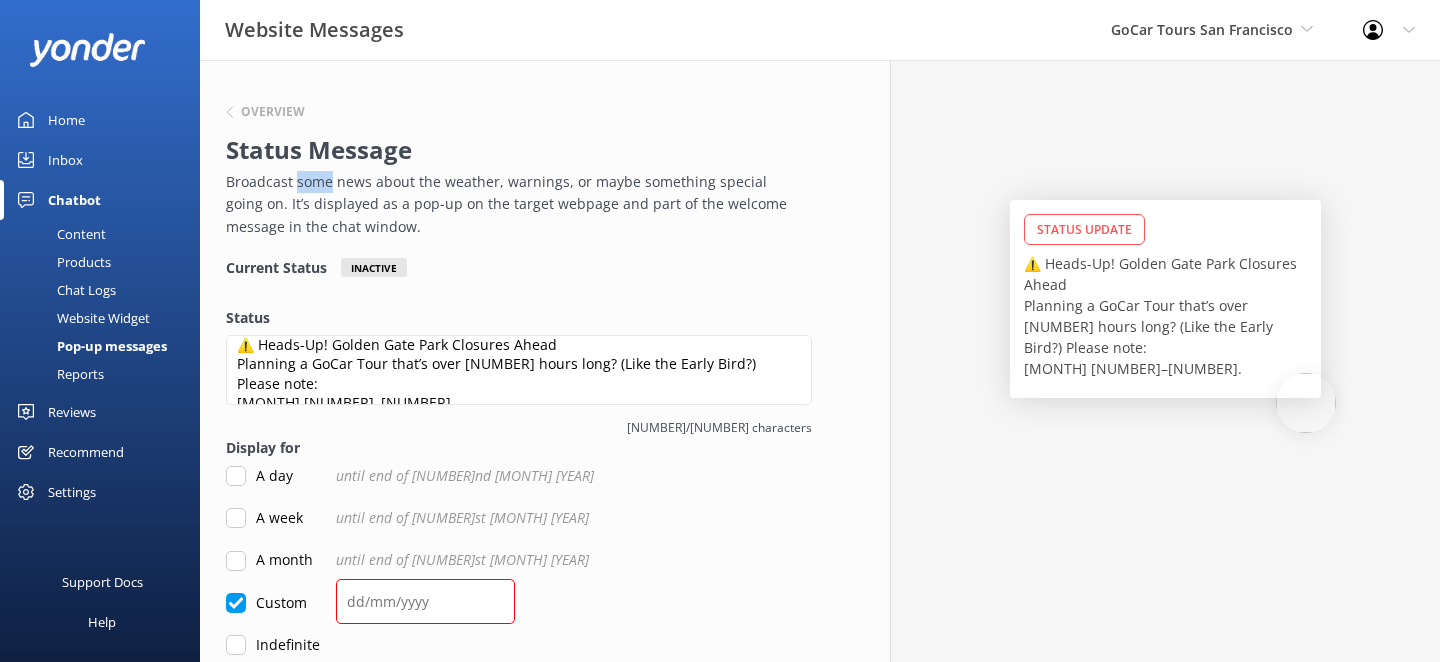 click on "Broadcast some news about the weather, warnings, or maybe something special going on. It’s displayed as a pop-up on the target webpage and part of the welcome message in the chat window." at bounding box center (514, 204) 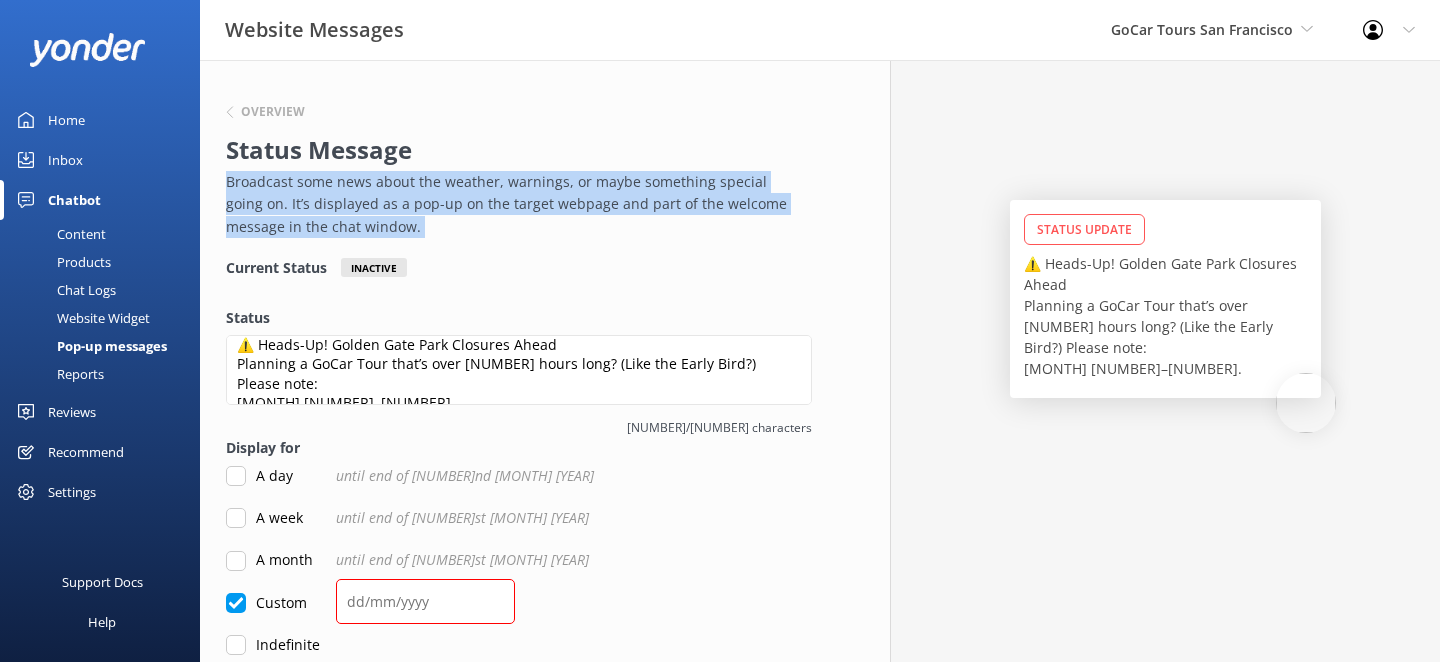click on "Broadcast some news about the weather, warnings, or maybe something special going on. It’s displayed as a pop-up on the target webpage and part of the welcome message in the chat window." at bounding box center (514, 204) 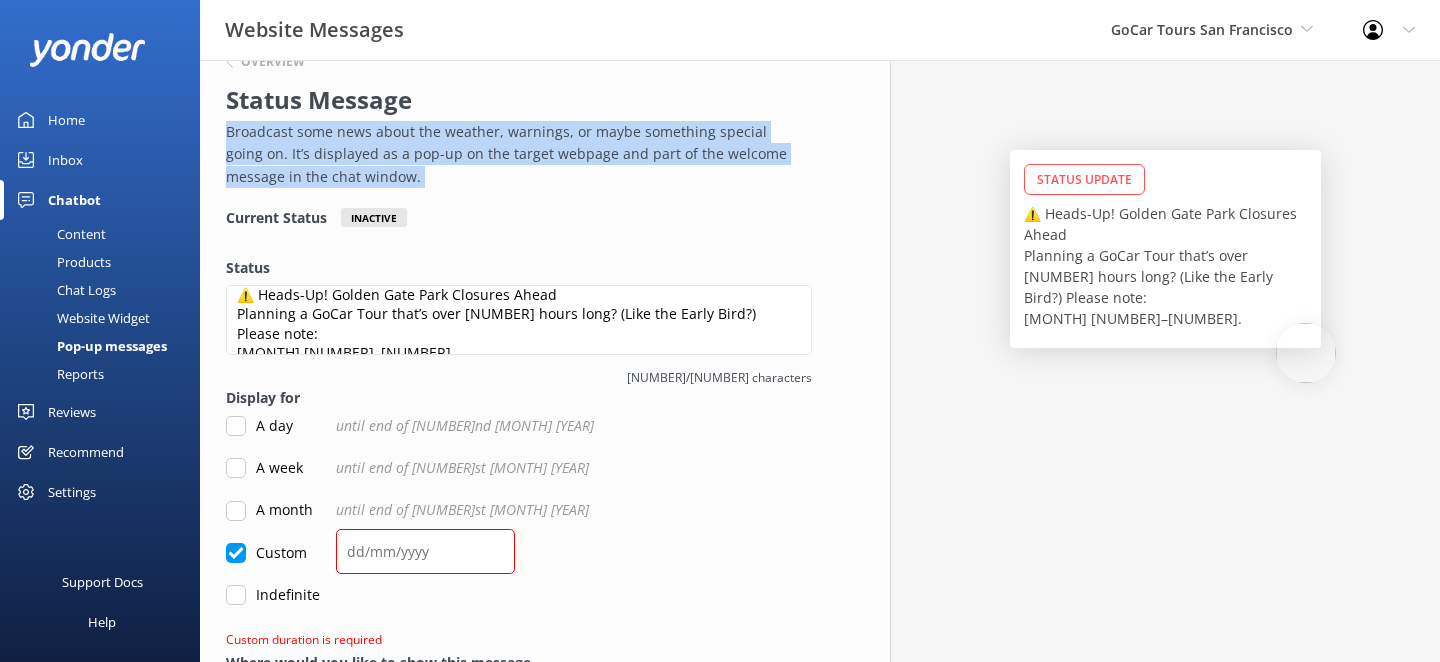 scroll, scrollTop: 0, scrollLeft: 0, axis: both 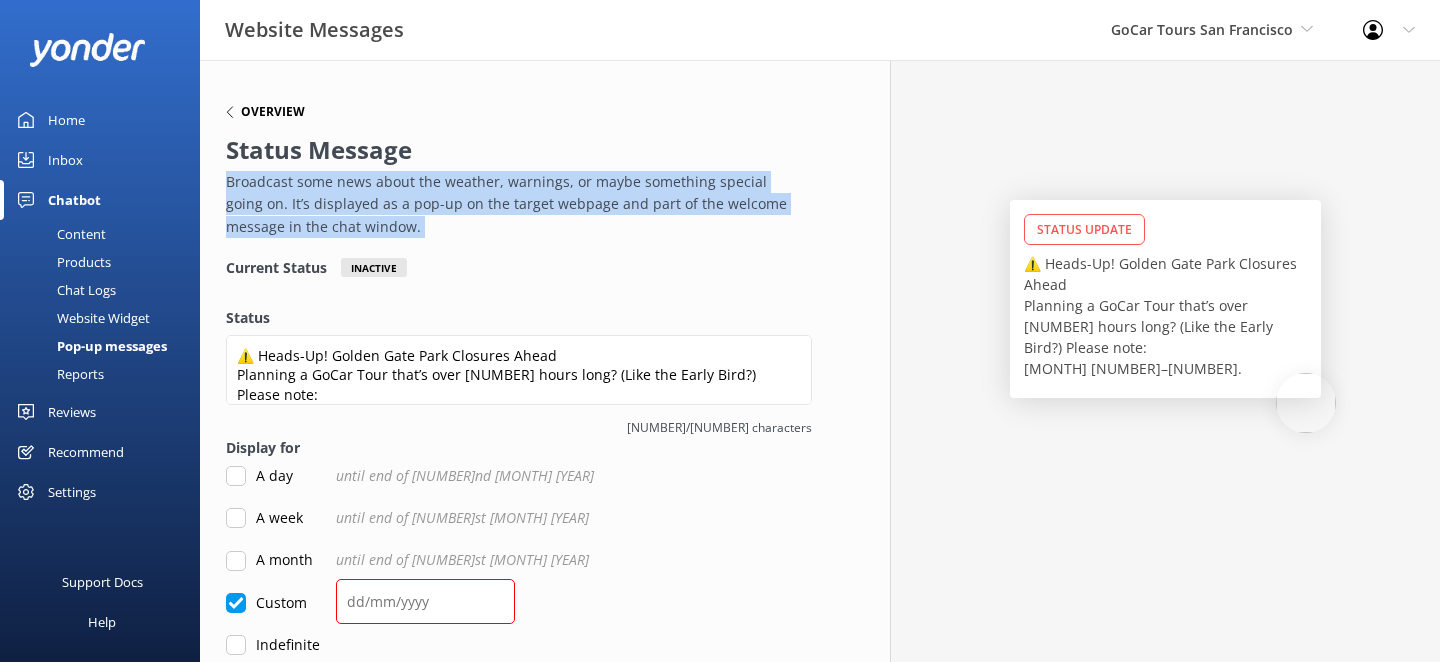 click on "Overview" at bounding box center [273, 112] 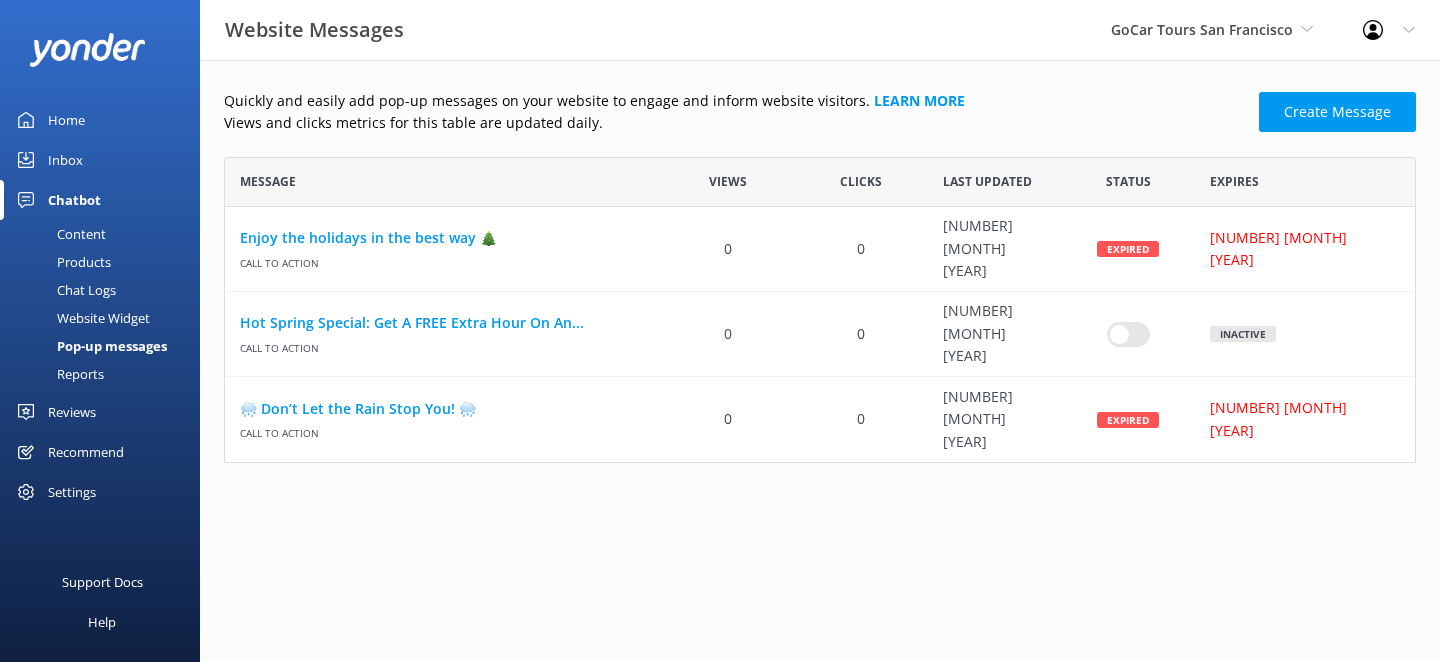 scroll, scrollTop: 1, scrollLeft: 1, axis: both 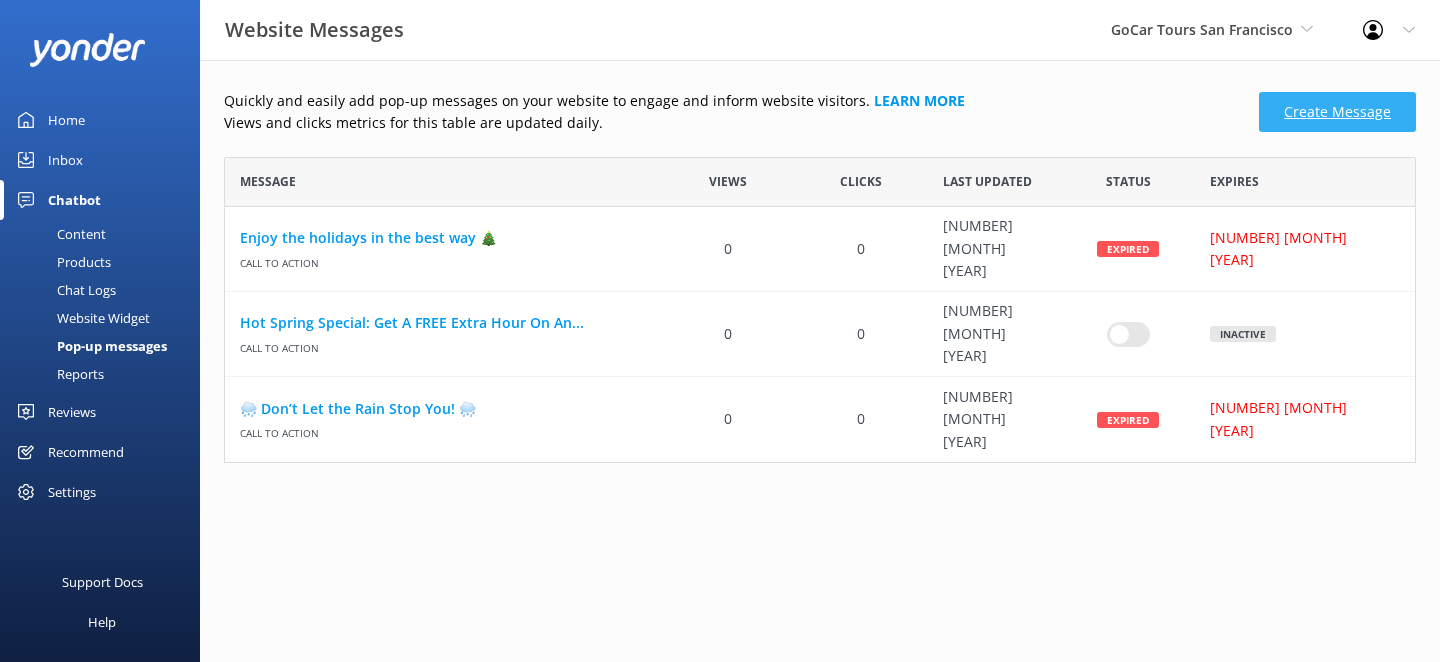 click on "Create Message" at bounding box center [1337, 112] 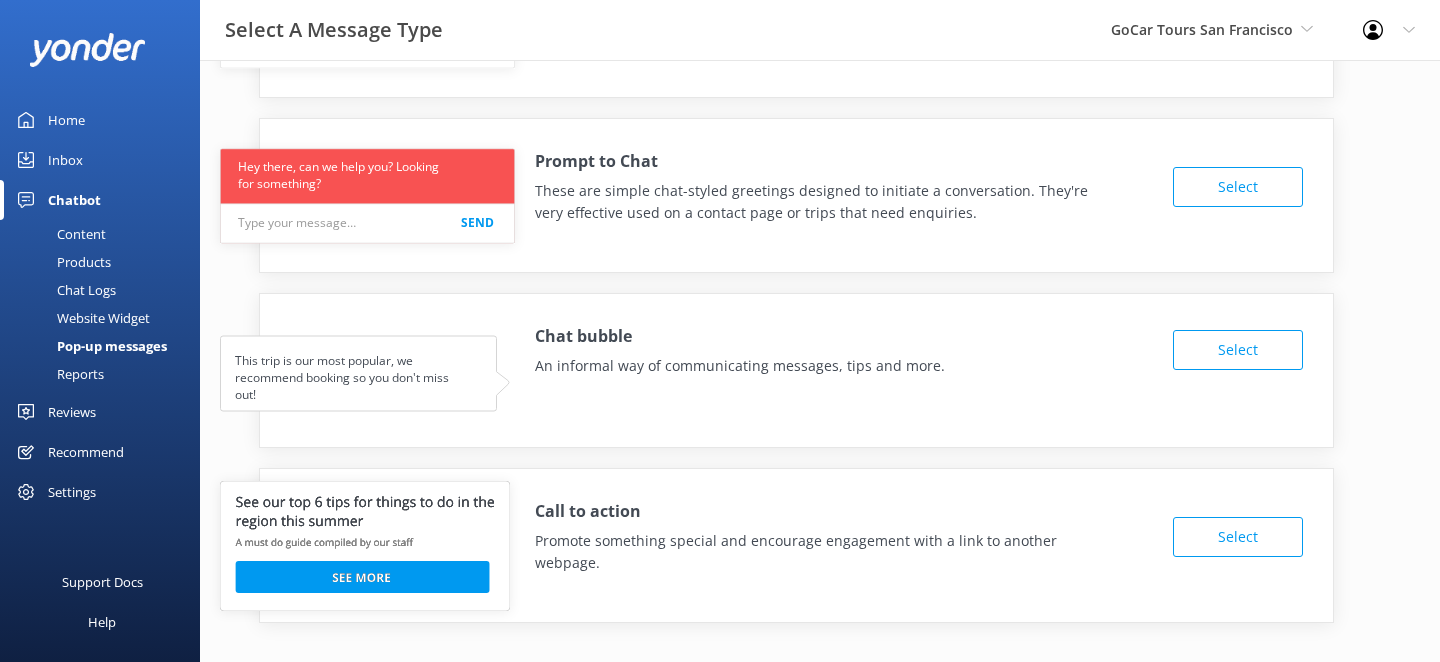 scroll, scrollTop: 168, scrollLeft: 0, axis: vertical 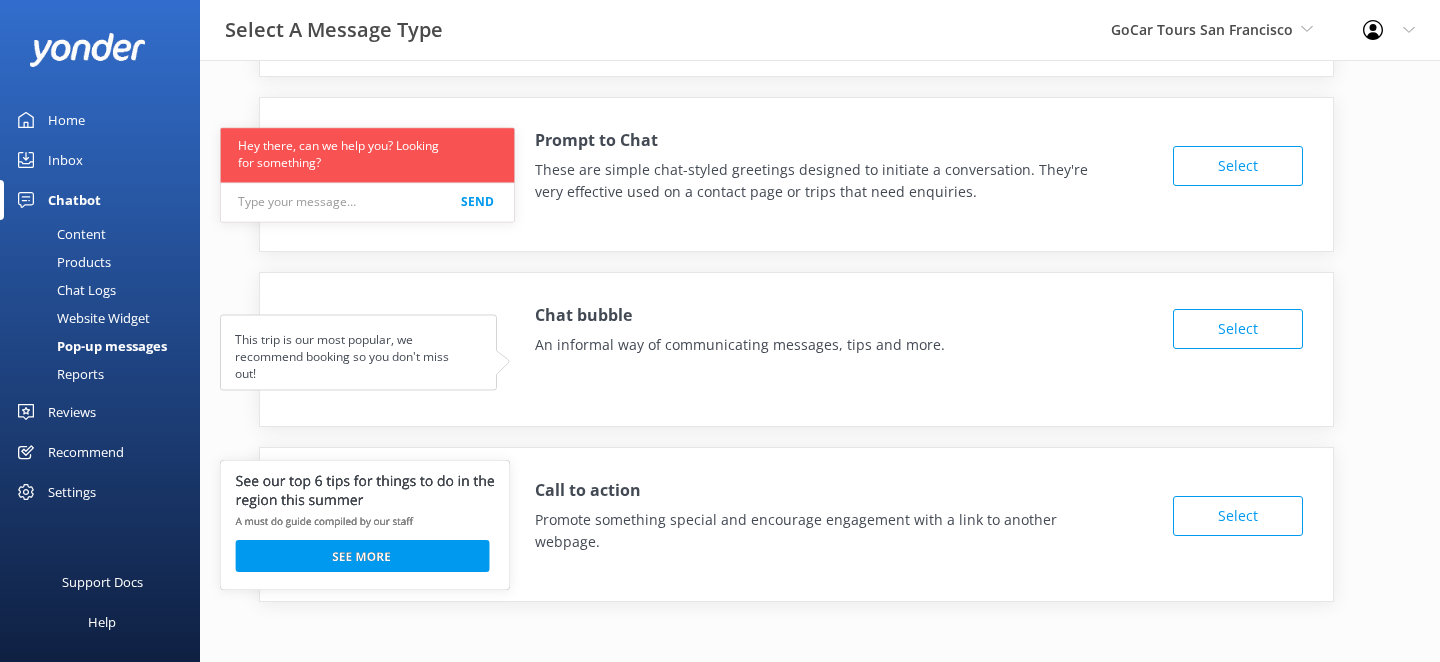 click on "Select" at bounding box center (1238, 516) 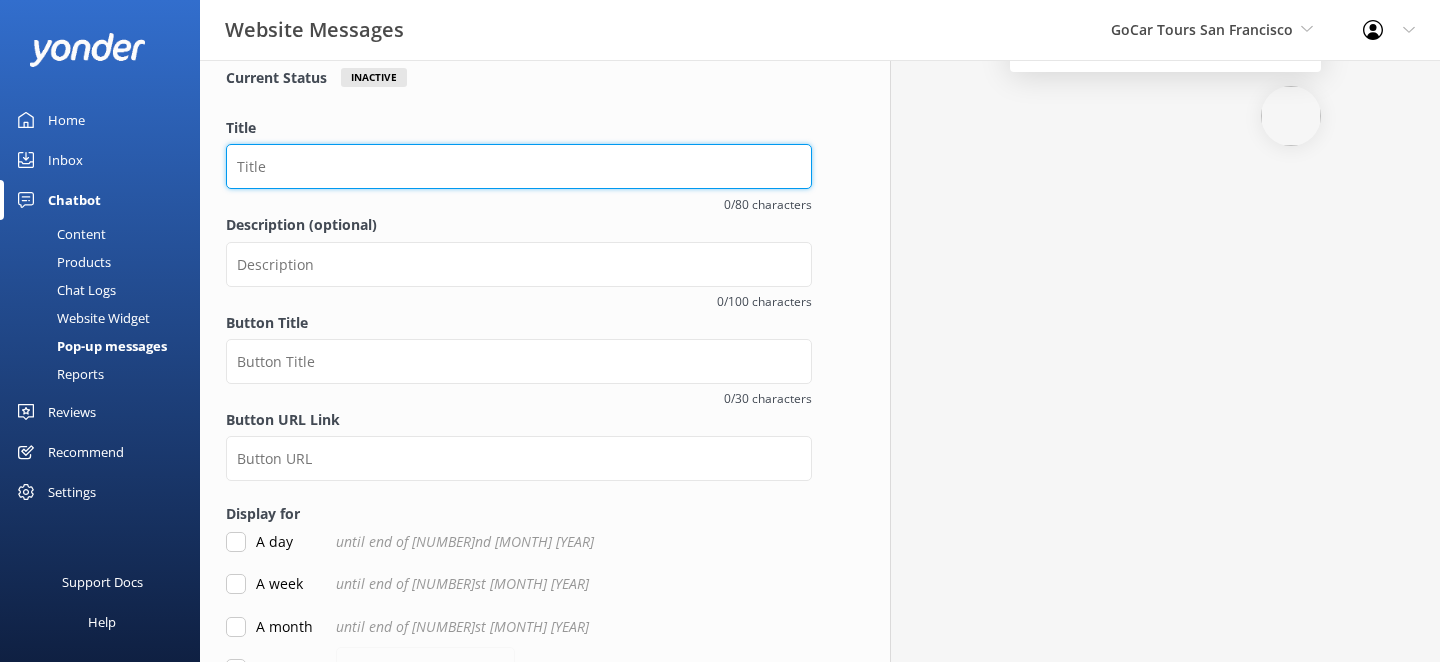 click on "Title" at bounding box center (519, 166) 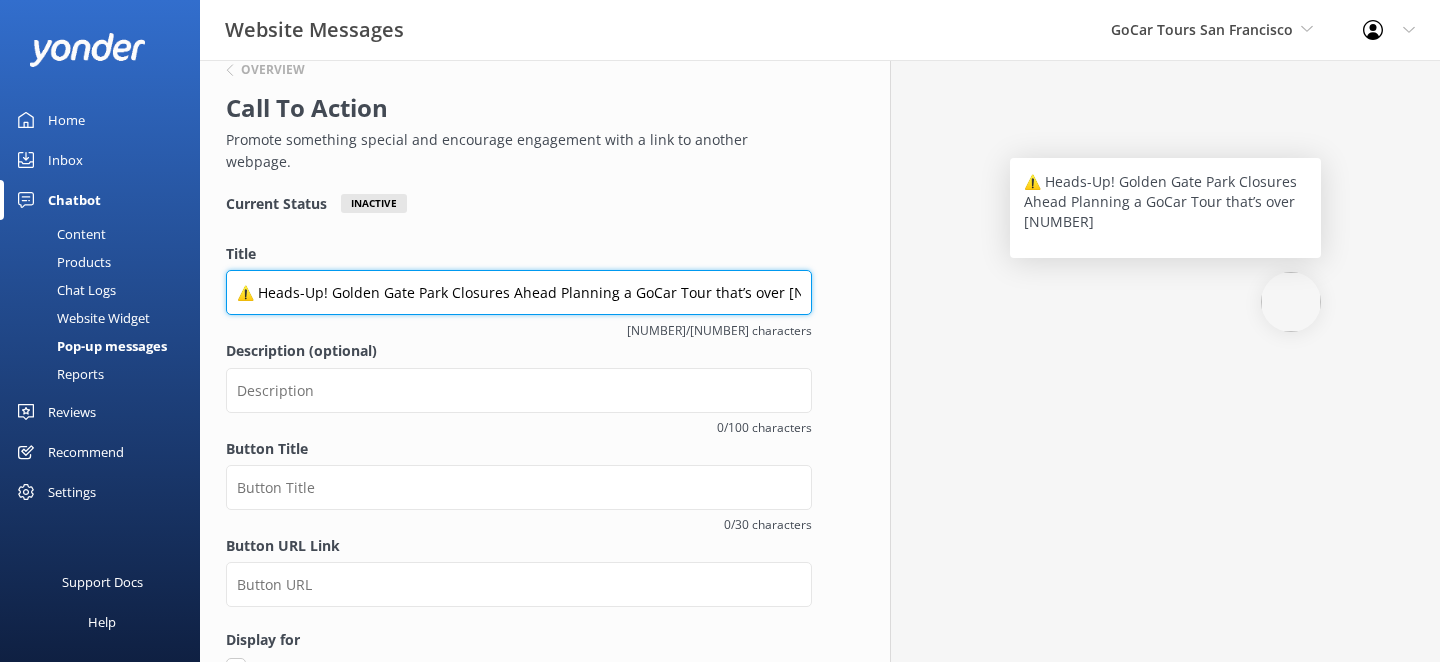 scroll, scrollTop: 43, scrollLeft: 0, axis: vertical 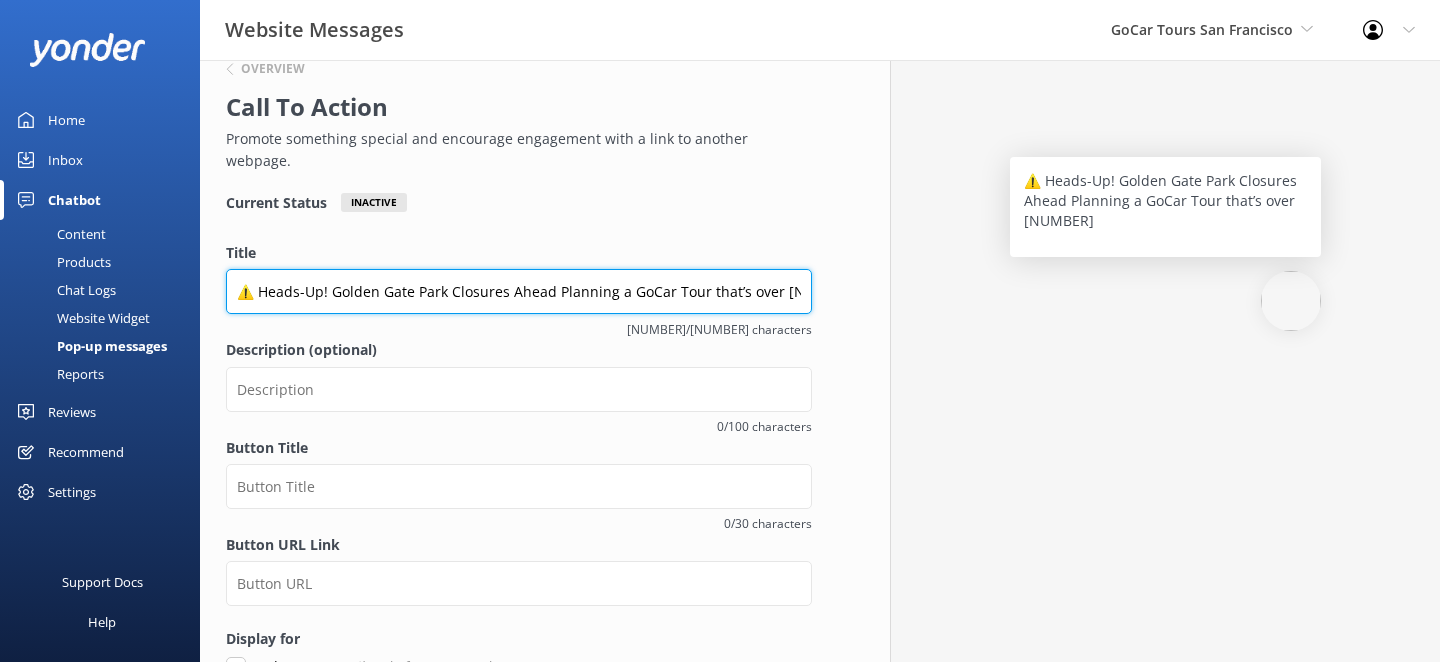 click on "⚠️ Heads-Up! Golden Gate Park Closures Ahead Planning a GoCar Tour that’s over [NUMBER]" at bounding box center [519, 291] 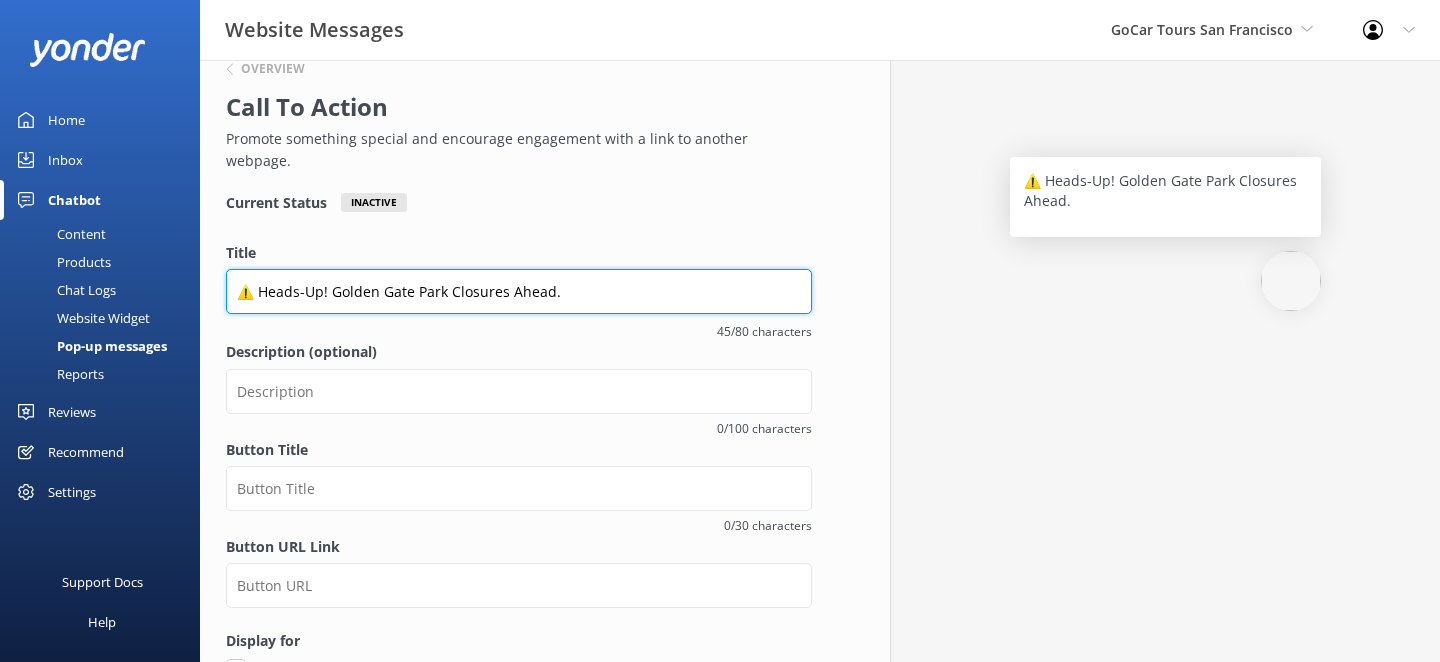 type on "⚠️ Heads-Up! Golden Gate Park Closures Ahead." 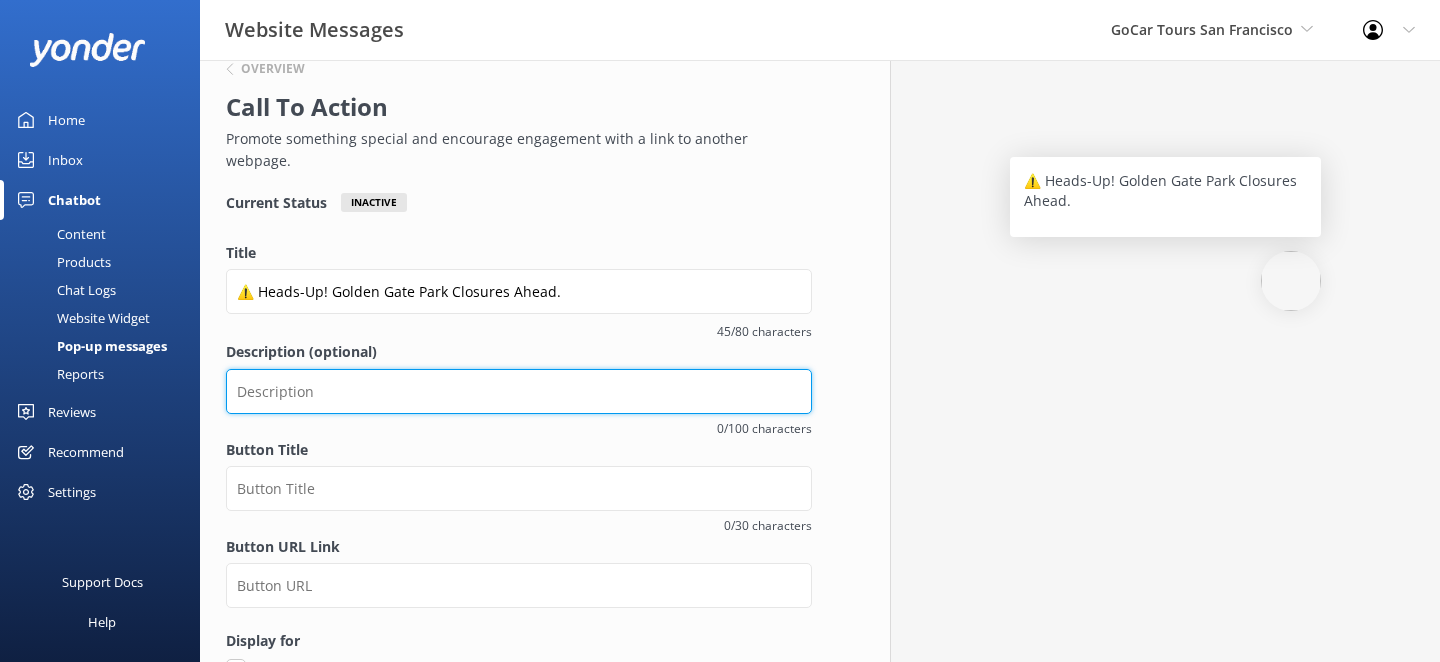 click on "Description (optional)" at bounding box center (519, 391) 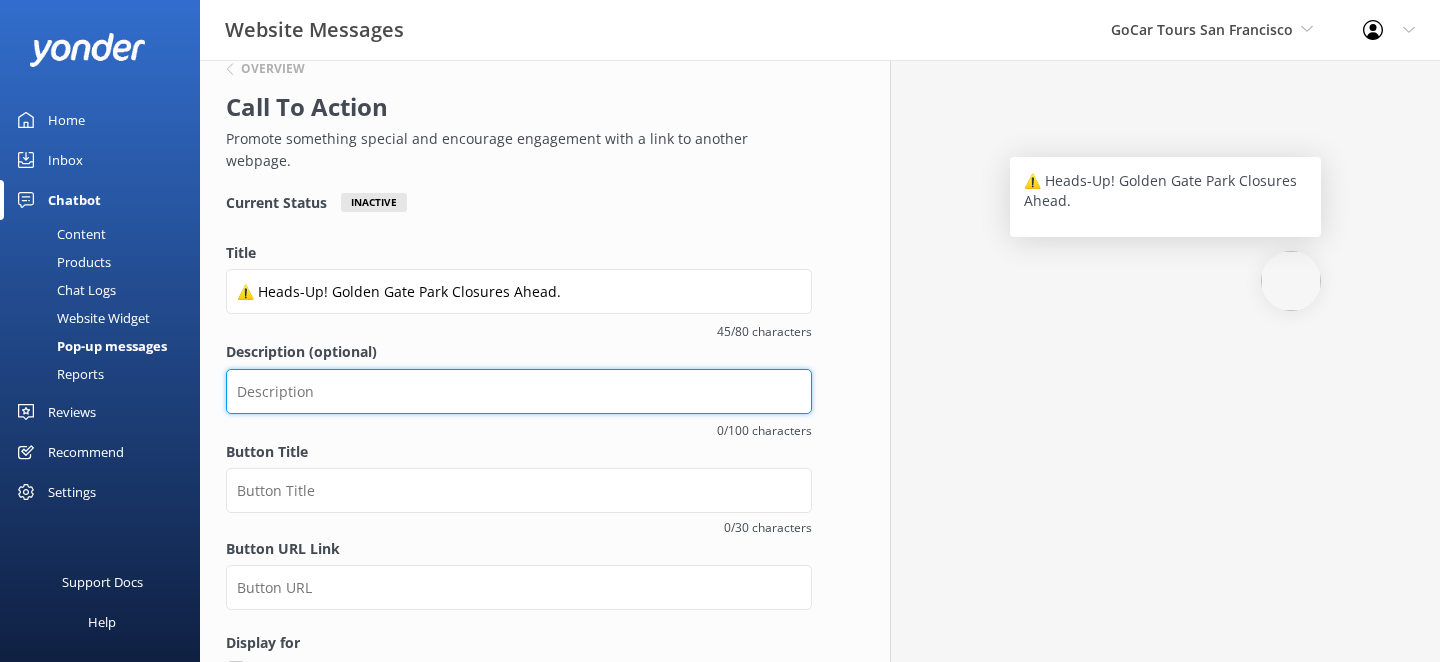 click on "Description (optional)" at bounding box center [519, 391] 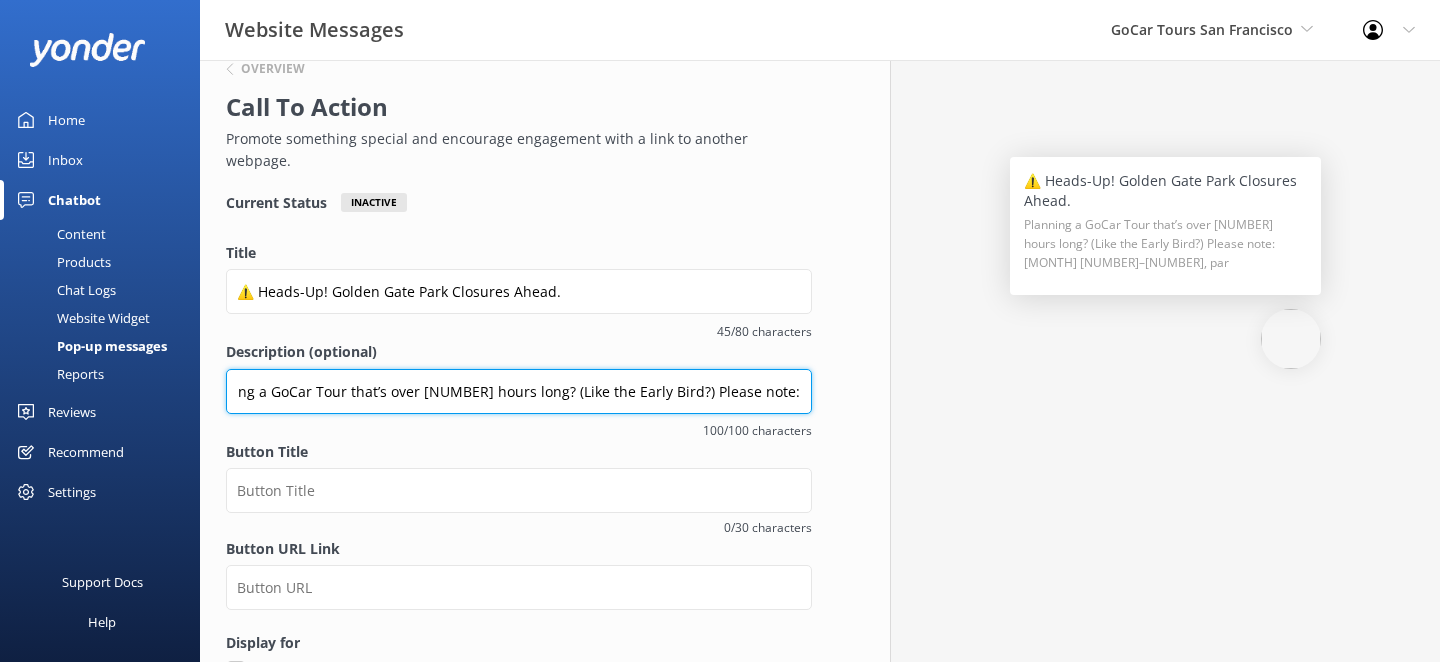 scroll, scrollTop: 0, scrollLeft: 0, axis: both 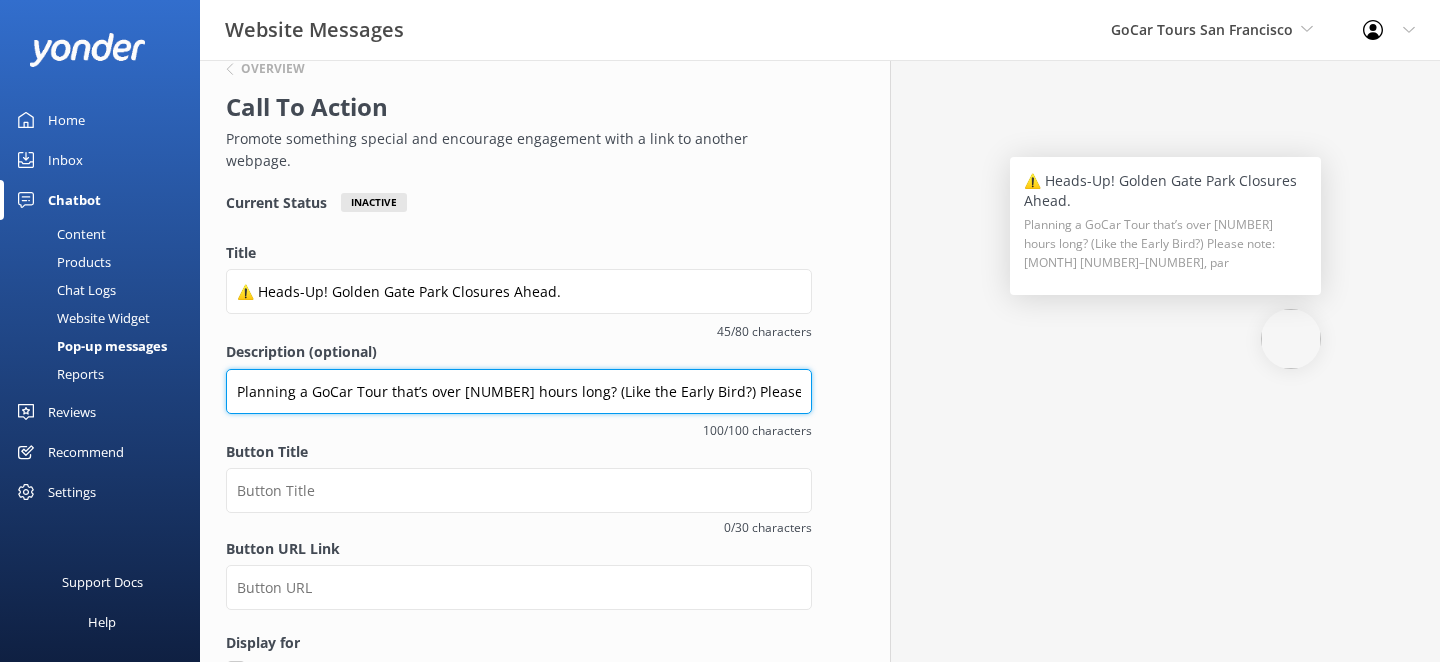 click on "Planning a GoCar Tour that’s over [NUMBER] hours long? (Like the Early Bird?) Please note: [MONTH] [NUMBER]–[NUMBER], par" at bounding box center [519, 391] 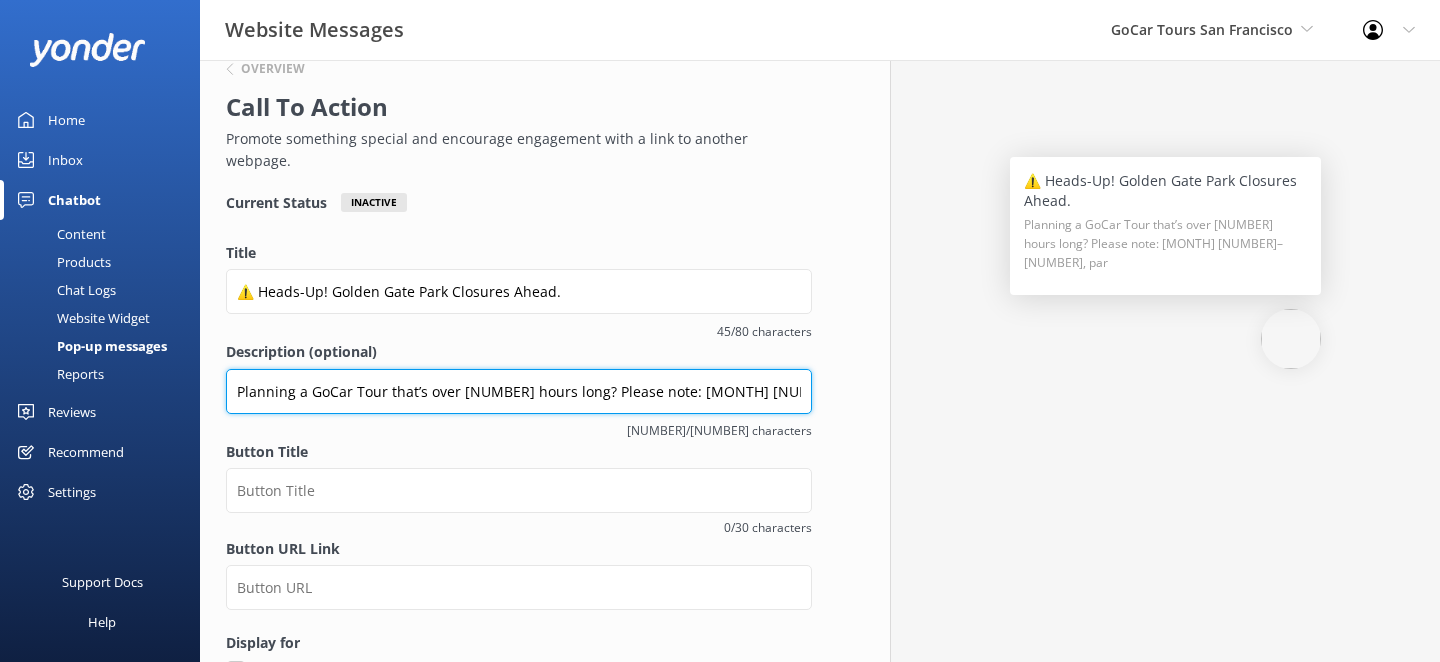 click on "Planning a GoCar Tour that’s over [NUMBER] hours long? Please note: [MONTH] [NUMBER]–[NUMBER], par" at bounding box center (519, 391) 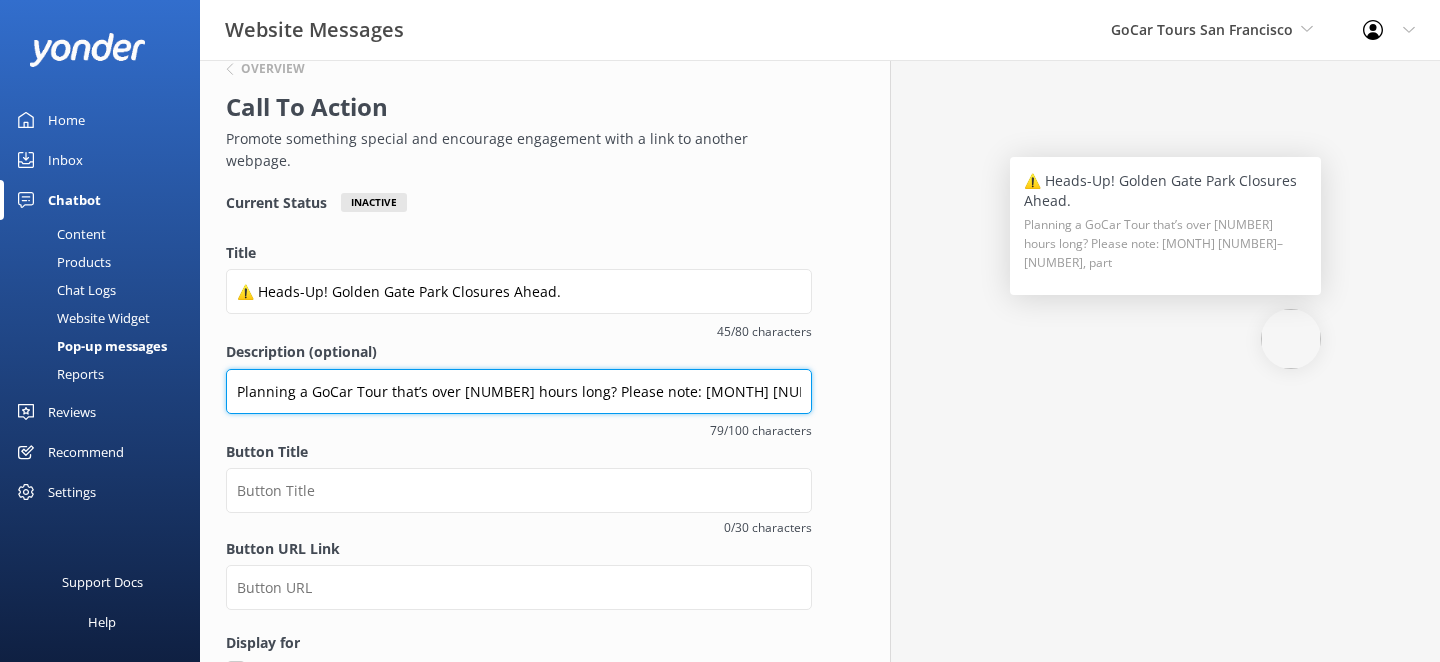 paste on "of Golden Gate Park" 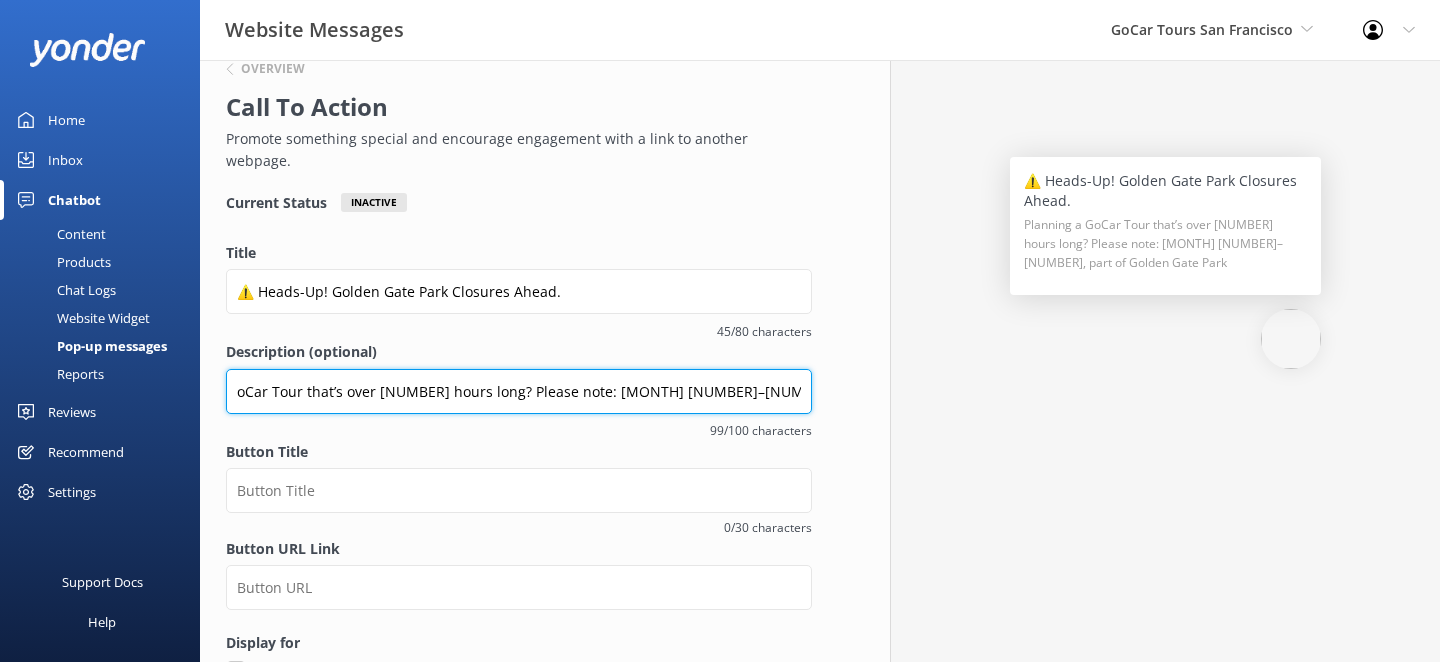 scroll, scrollTop: 0, scrollLeft: 81, axis: horizontal 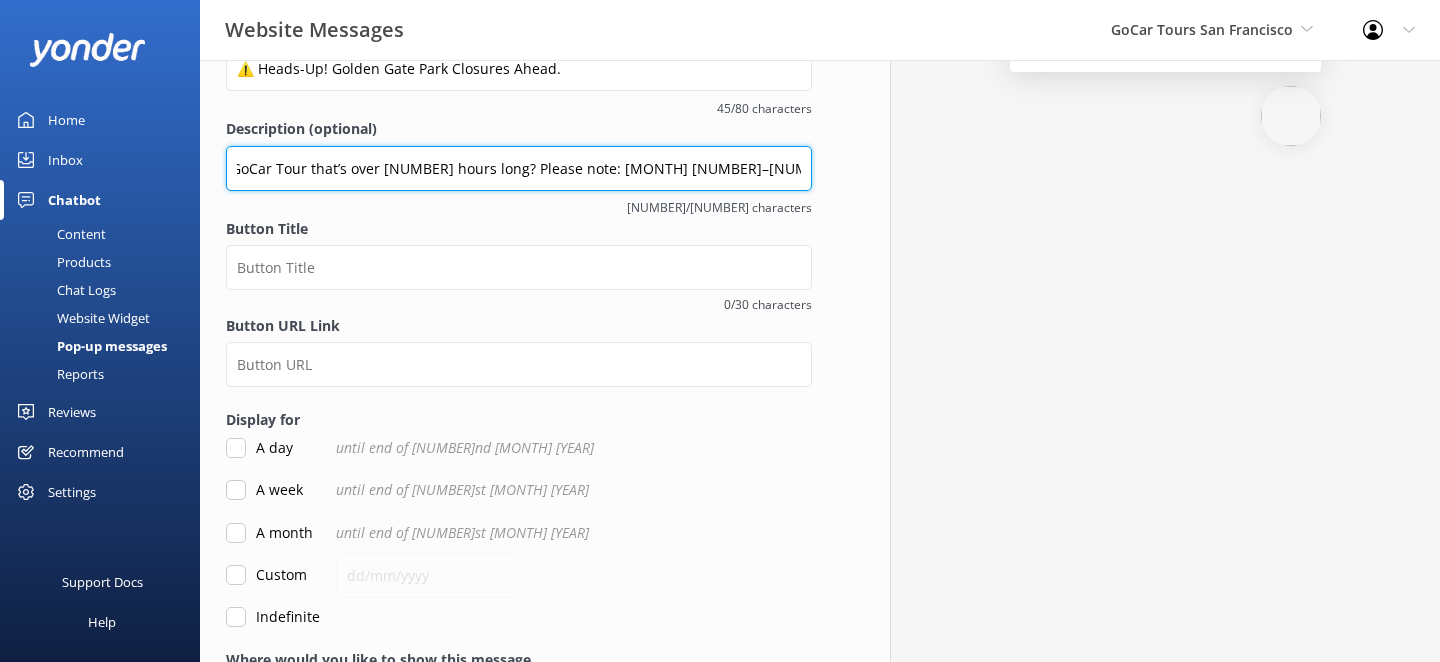 type on "Planning a GoCar Tour that’s over [NUMBER] hours long? Please note: [MONTH] [NUMBER]–[NUMBER], part of Golden Gate Park" 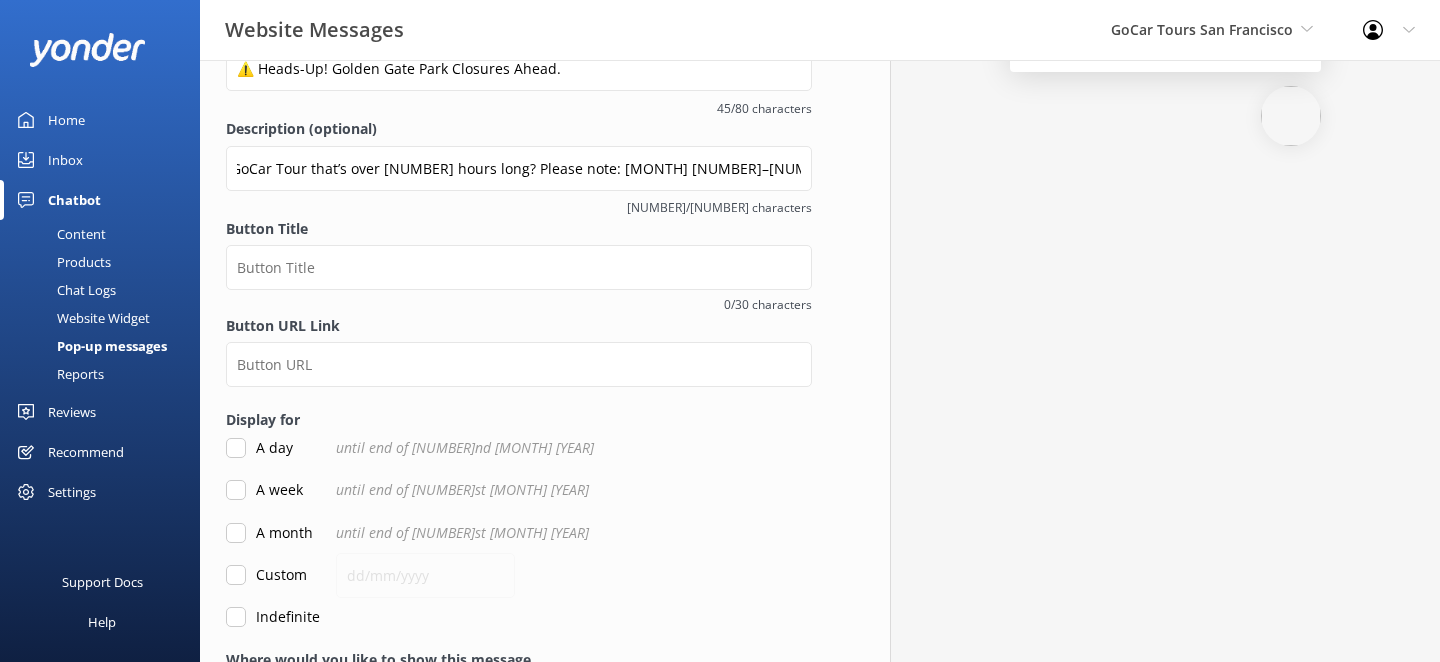 scroll, scrollTop: 0, scrollLeft: 0, axis: both 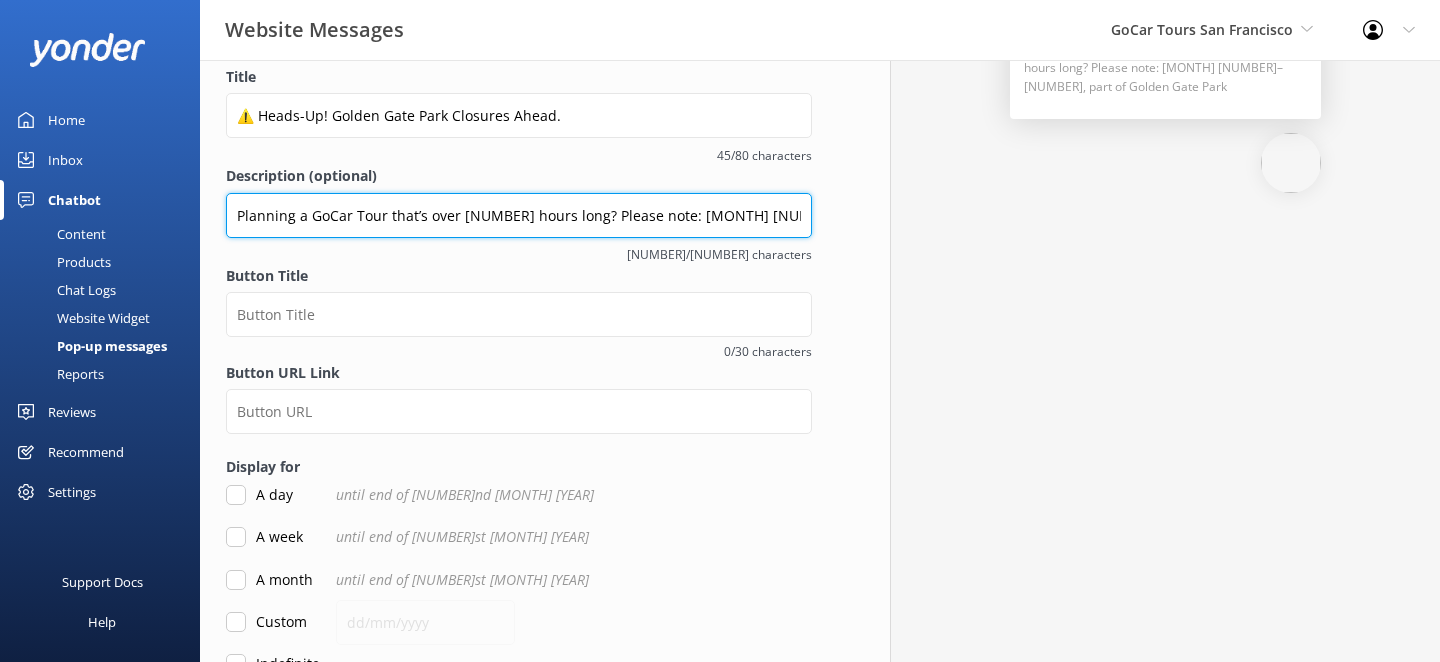 click on "Planning a GoCar Tour that’s over [NUMBER] hours long? Please note: [MONTH] [NUMBER]–[NUMBER], part of Golden Gate Park" at bounding box center (519, 215) 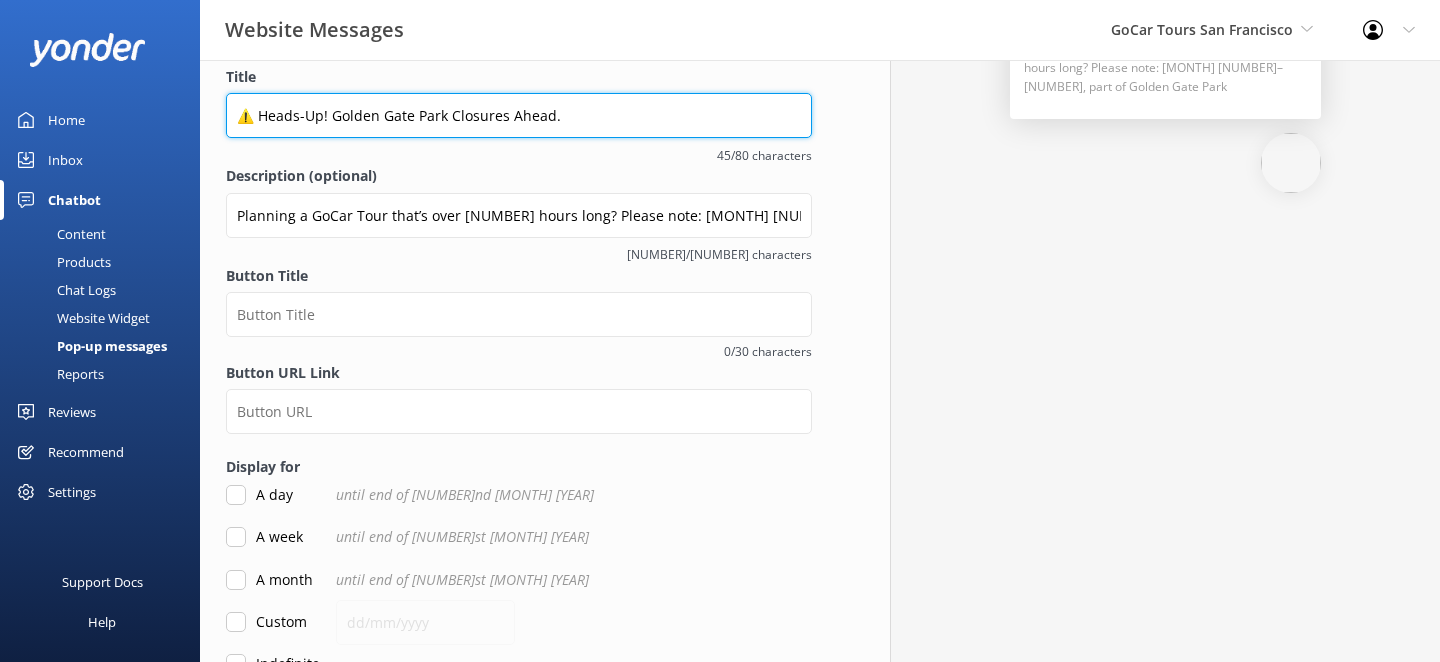 click on "⚠️ Heads-Up! Golden Gate Park Closures Ahead." at bounding box center (519, 115) 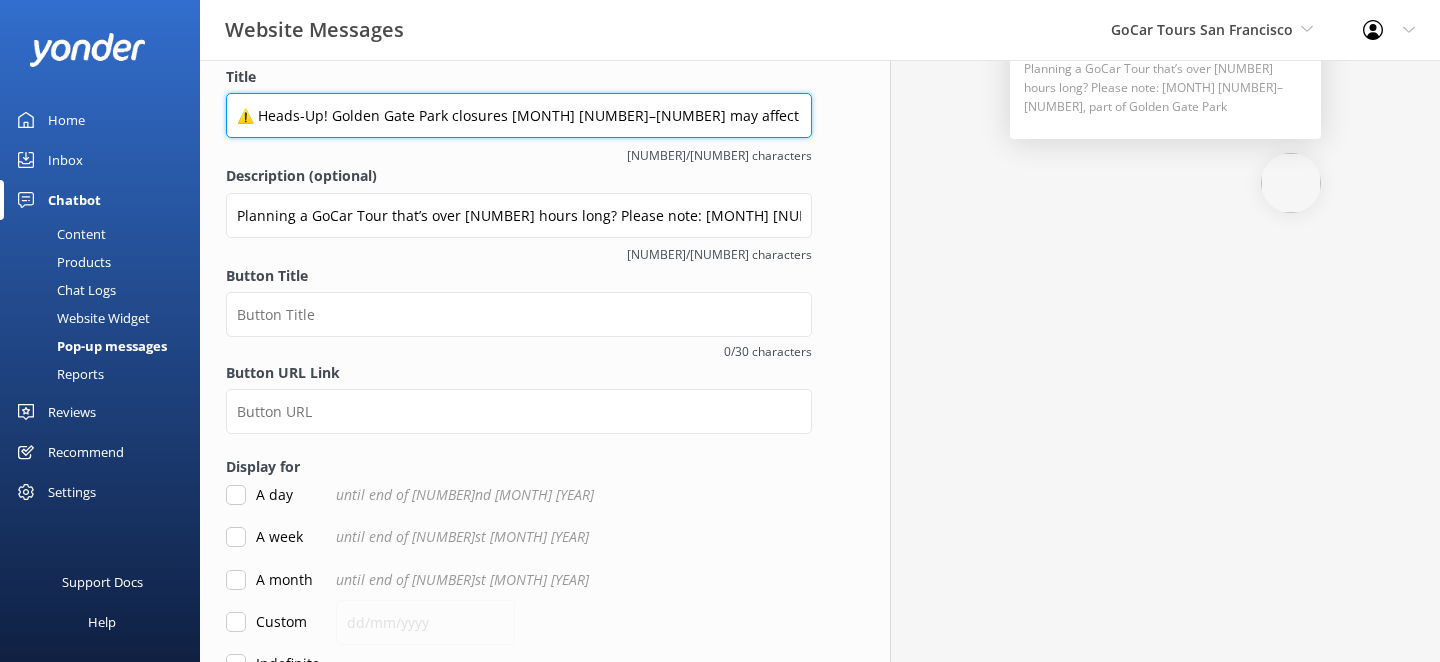 type on "⚠️ Heads-Up! Golden Gate Park closures [MONTH] [NUMBER]–[NUMBER] may affect GoCar routes." 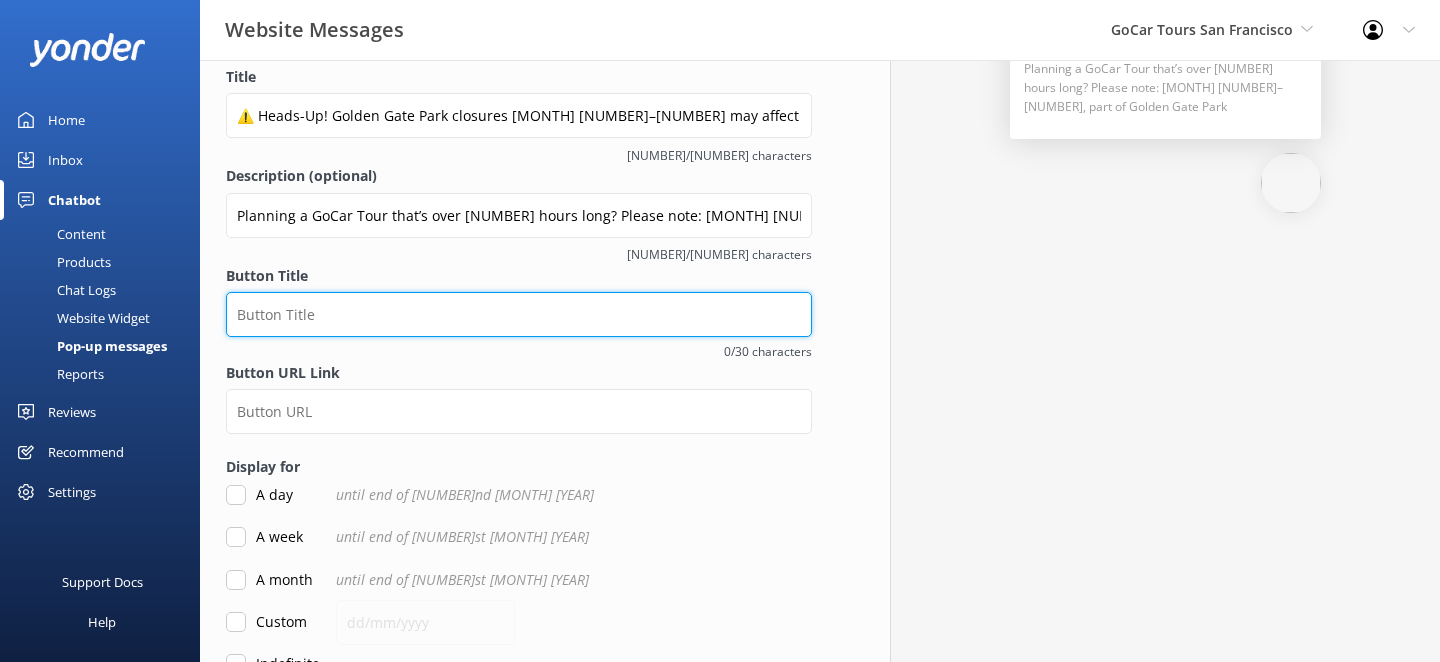 click on "Button Title" at bounding box center (519, 314) 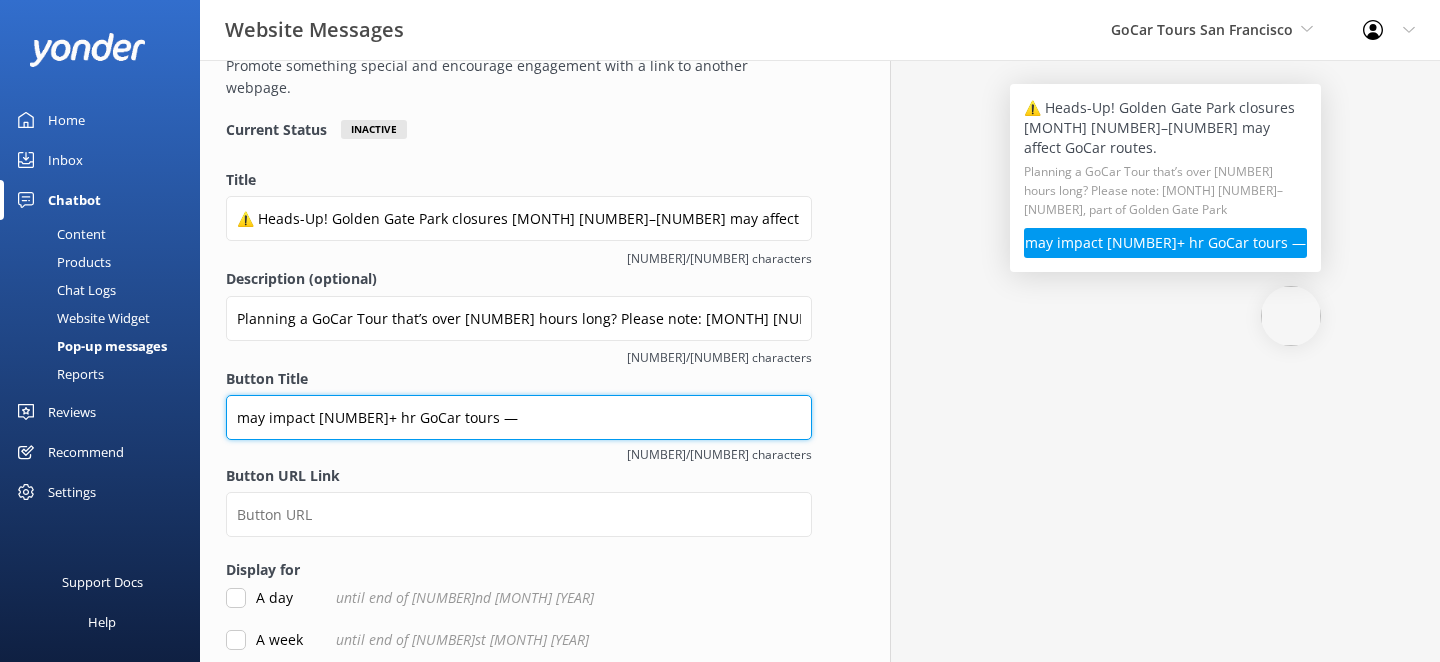 scroll, scrollTop: 117, scrollLeft: 0, axis: vertical 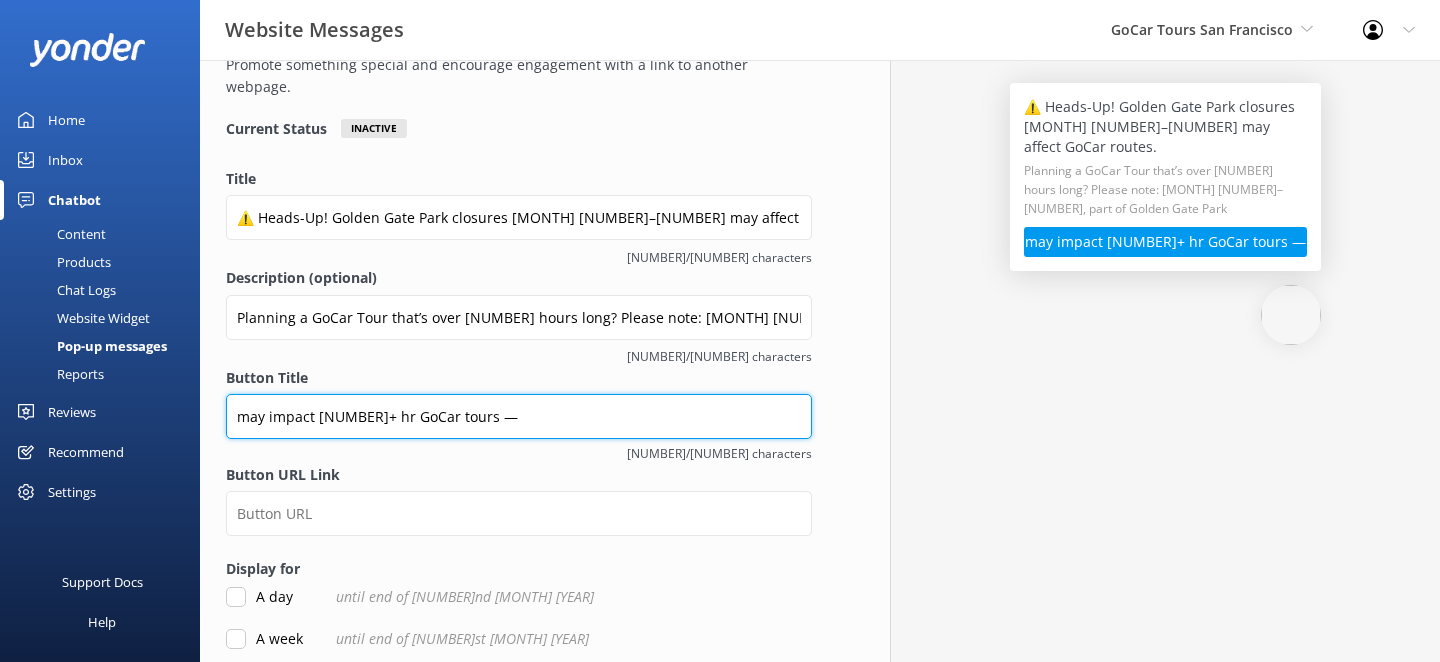 type on "may impact [NUMBER]+ hr GoCar tours —" 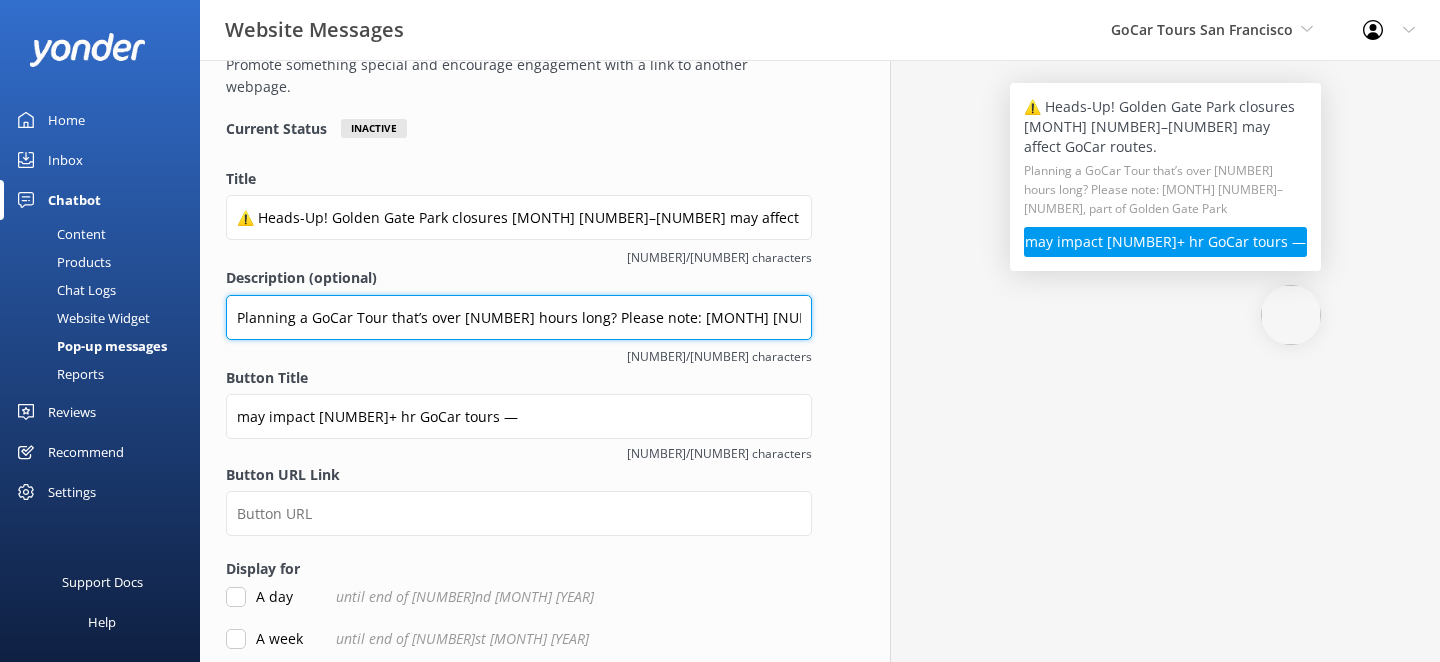 click on "Planning a GoCar Tour that’s over [NUMBER] hours long? Please note: [MONTH] [NUMBER]–[NUMBER], part of Golden Gate Park" at bounding box center [519, 317] 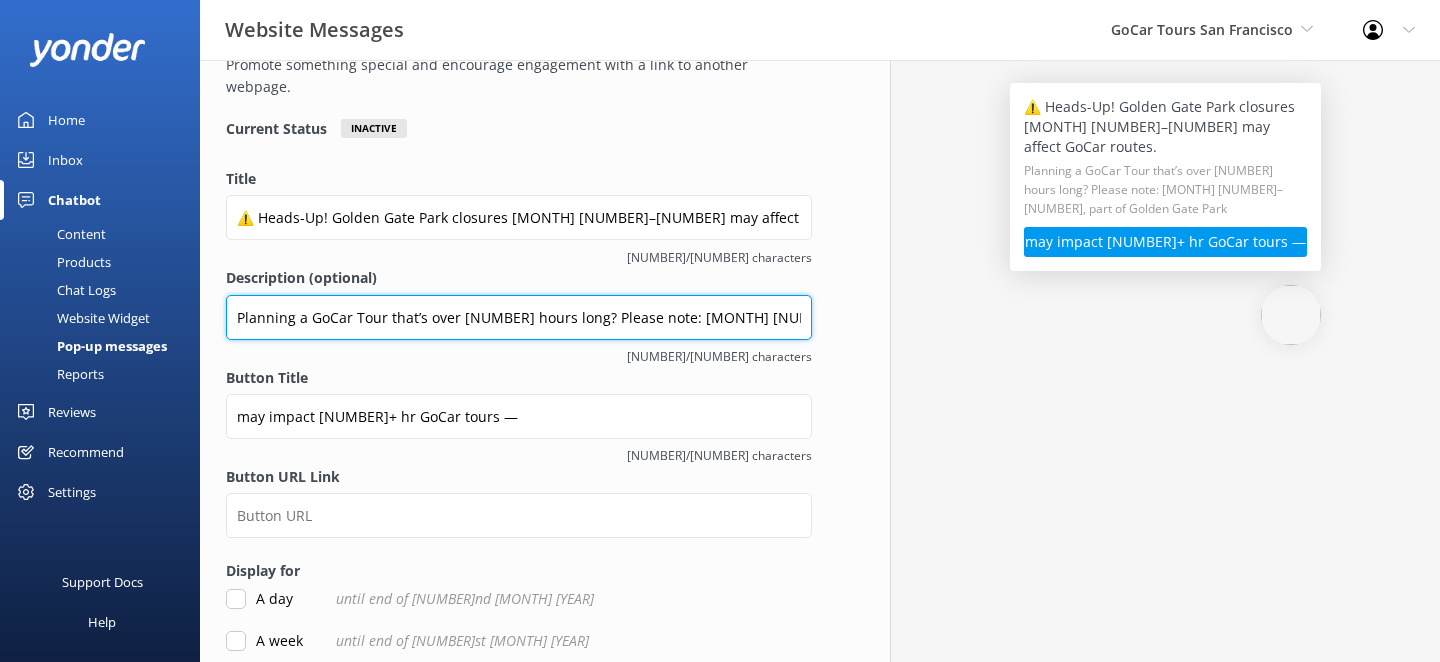 click on "Planning a GoCar Tour that’s over [NUMBER] hours long? Please note: [MONTH] [NUMBER]–[NUMBER], part of Golden Gate Park" at bounding box center (519, 317) 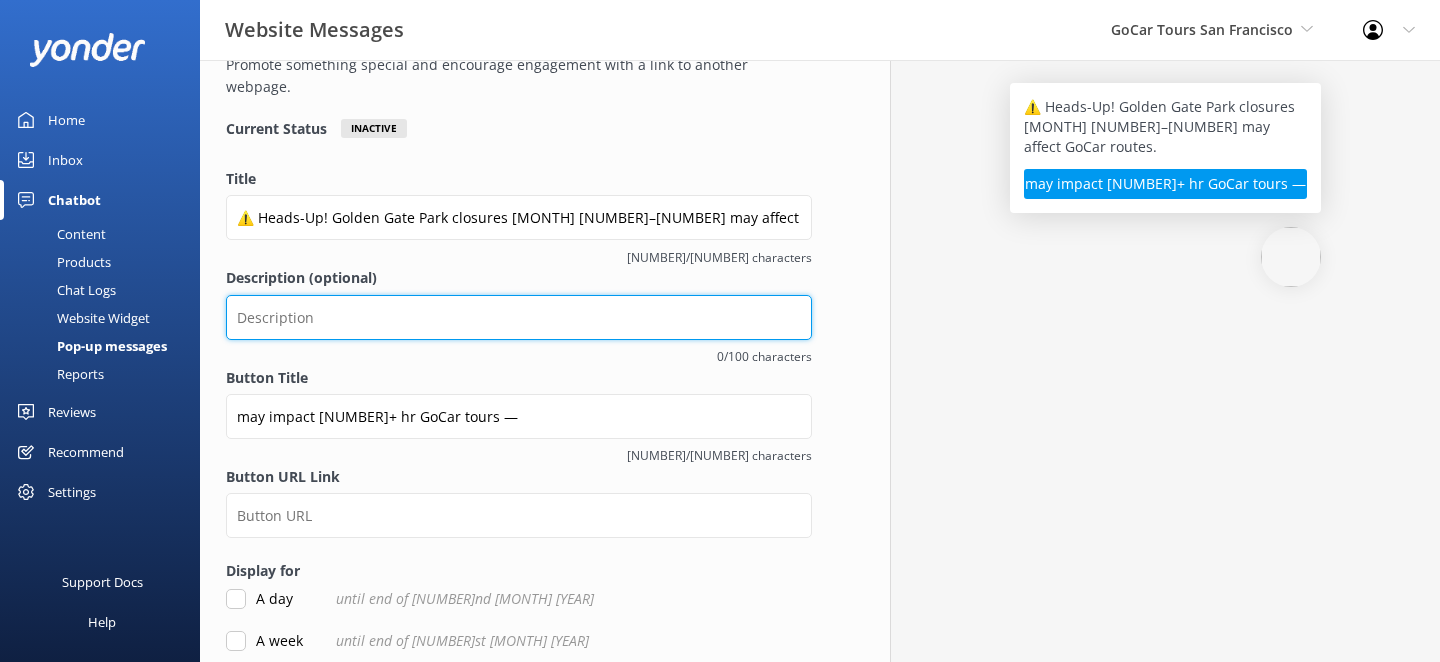 paste on "may impact [NUMBER]+ hr GoCar tours — we’ll reroute you easily!" 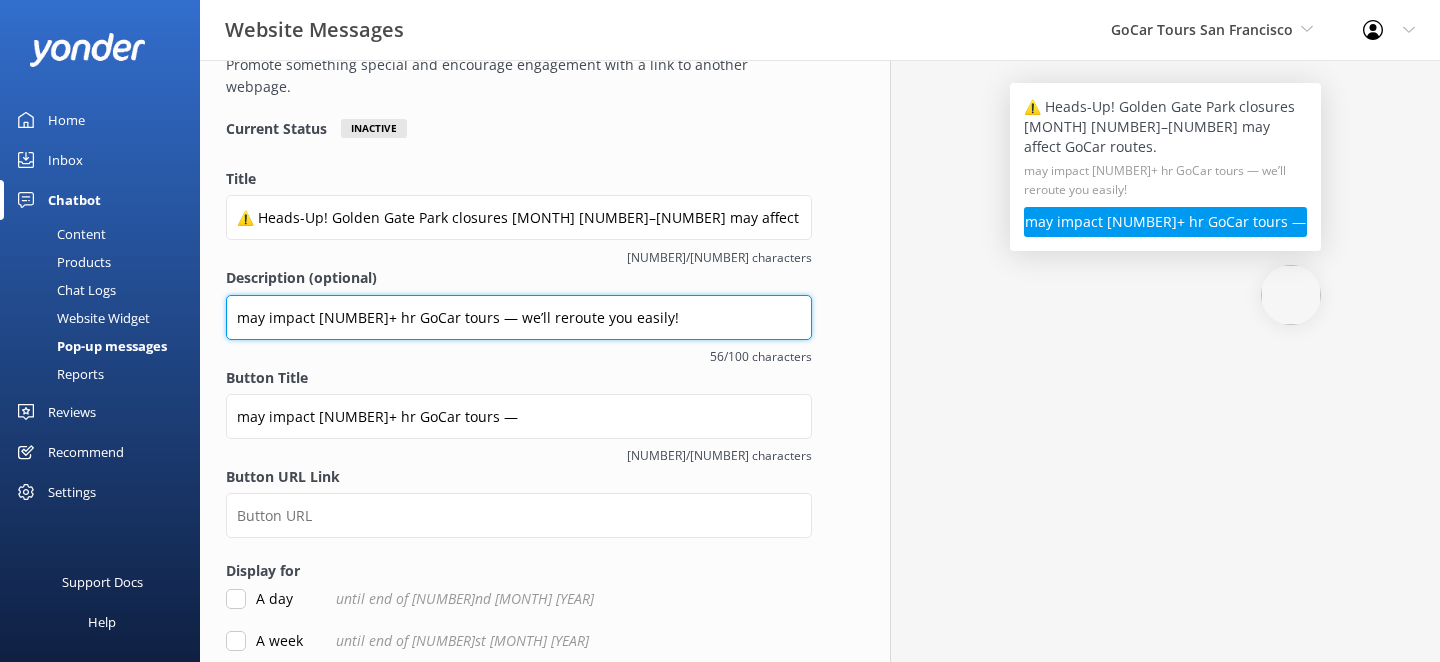 click on "may impact [NUMBER]+ hr GoCar tours — we’ll reroute you easily!" at bounding box center [519, 317] 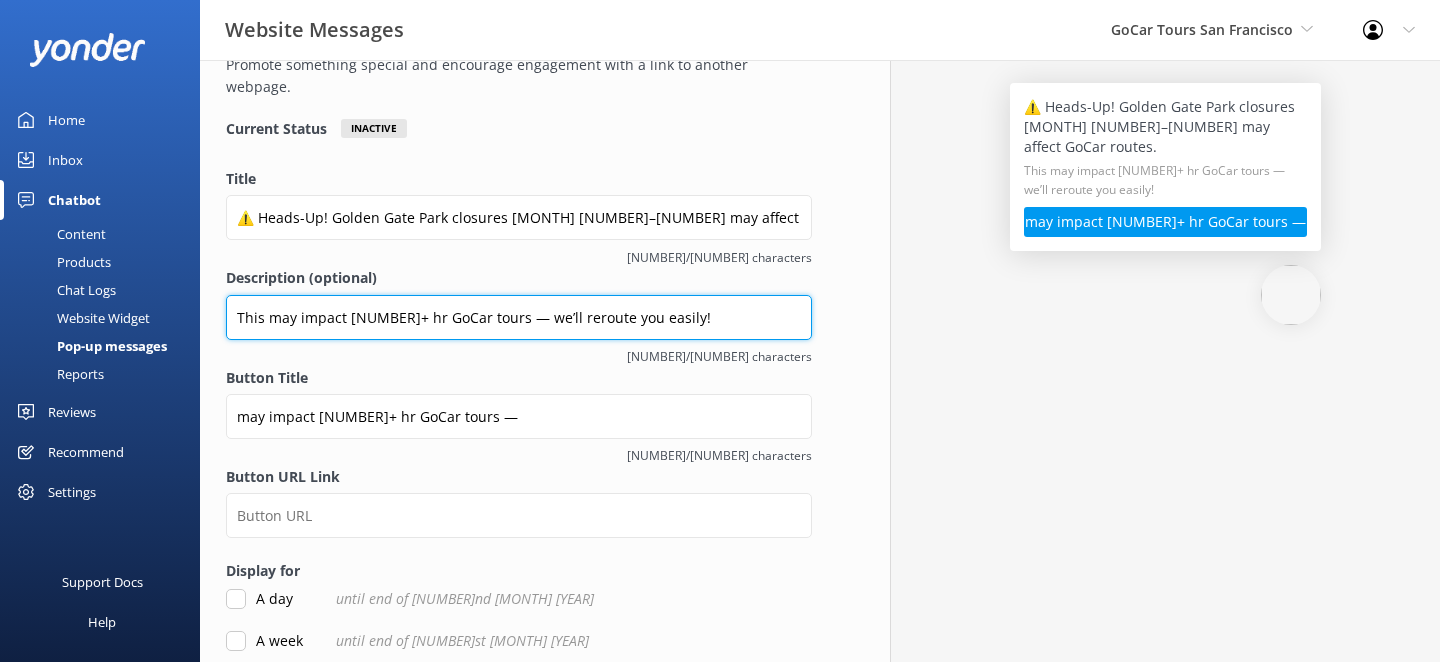 click on "This may impact [NUMBER]+ hr GoCar tours — we’ll reroute you easily!" at bounding box center (519, 317) 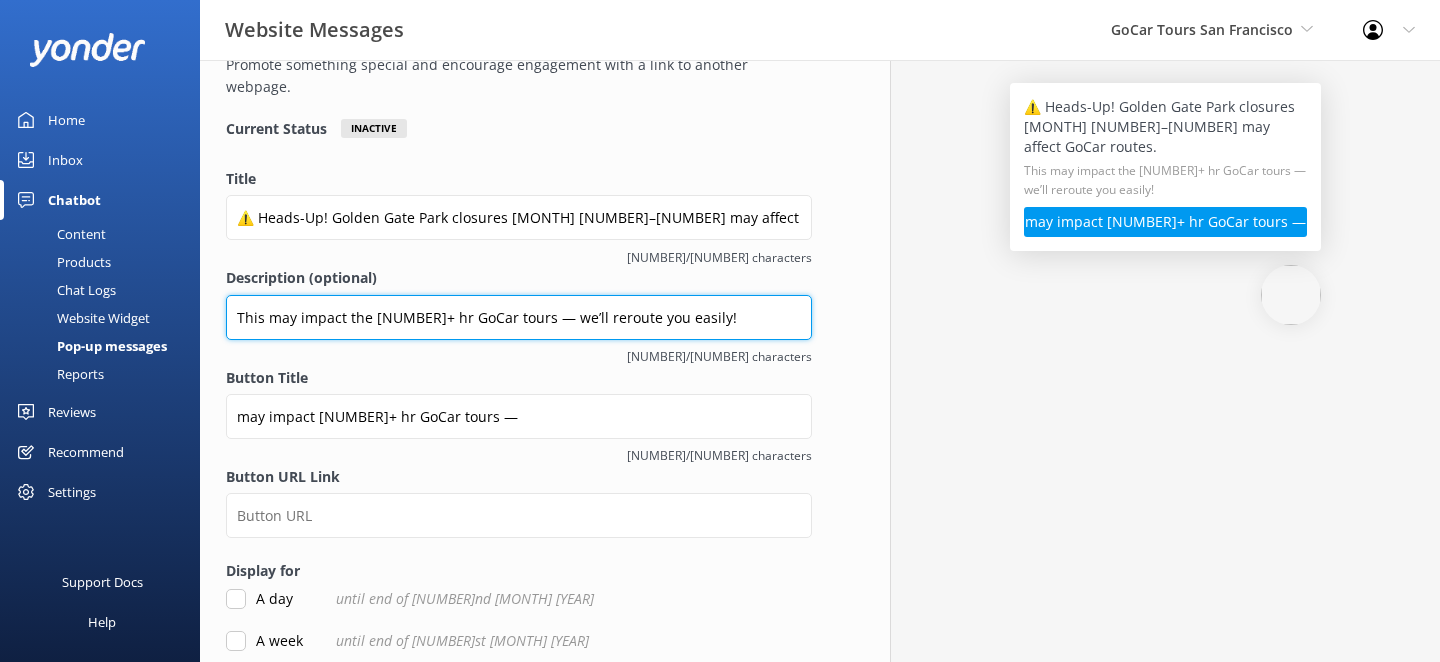 click on "This may impact the [NUMBER]+ hr GoCar tours — we’ll reroute you easily!" at bounding box center (519, 317) 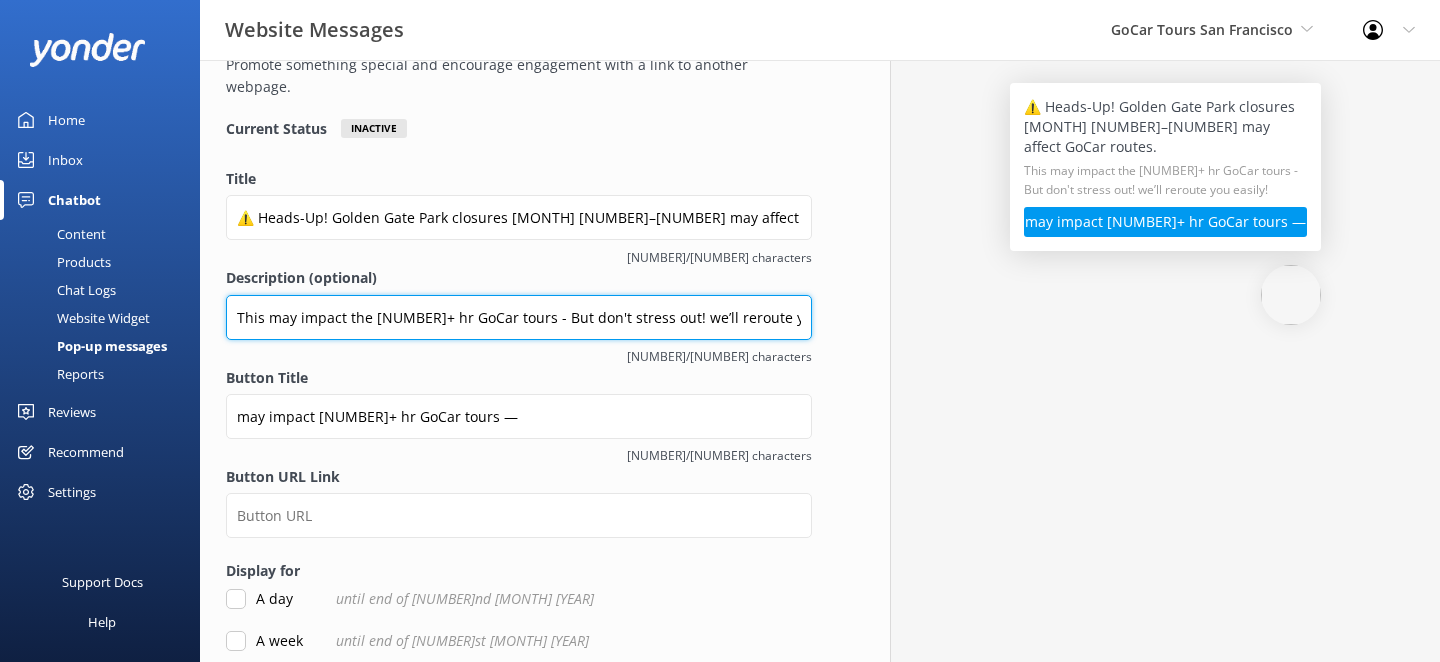 click on "This may impact the [NUMBER]+ hr GoCar tours - But don't stress out! we’ll reroute you easily!" at bounding box center (519, 317) 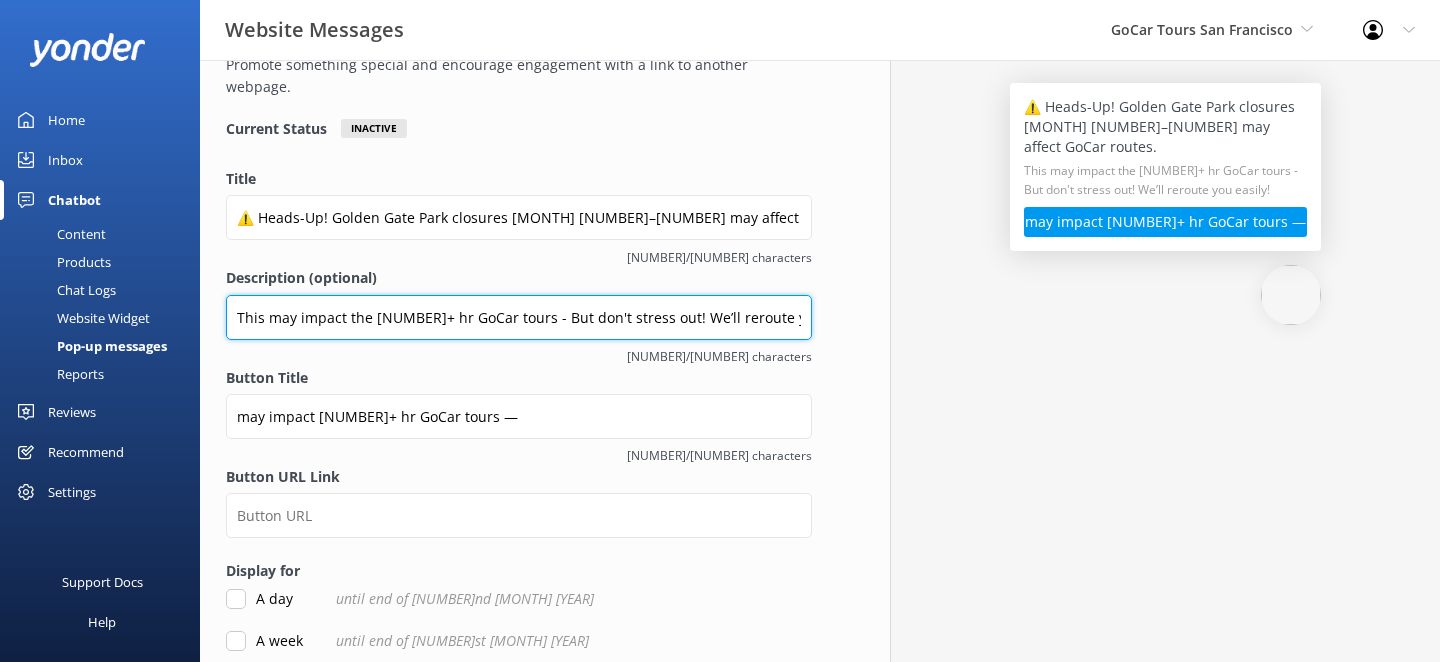 type on "This may impact the [NUMBER]+ hr GoCar tours - But don't stress out! We’ll reroute you easily!" 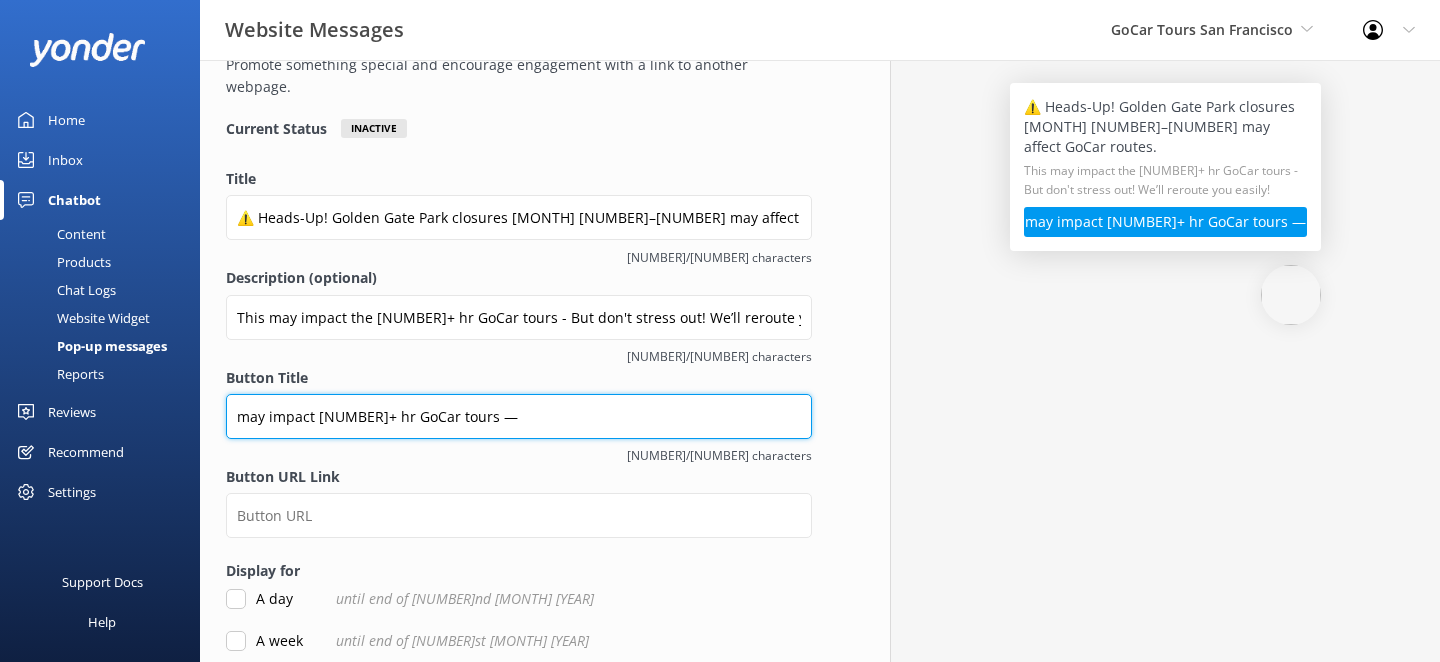 click on "may impact [NUMBER]+ hr GoCar tours —" at bounding box center [519, 416] 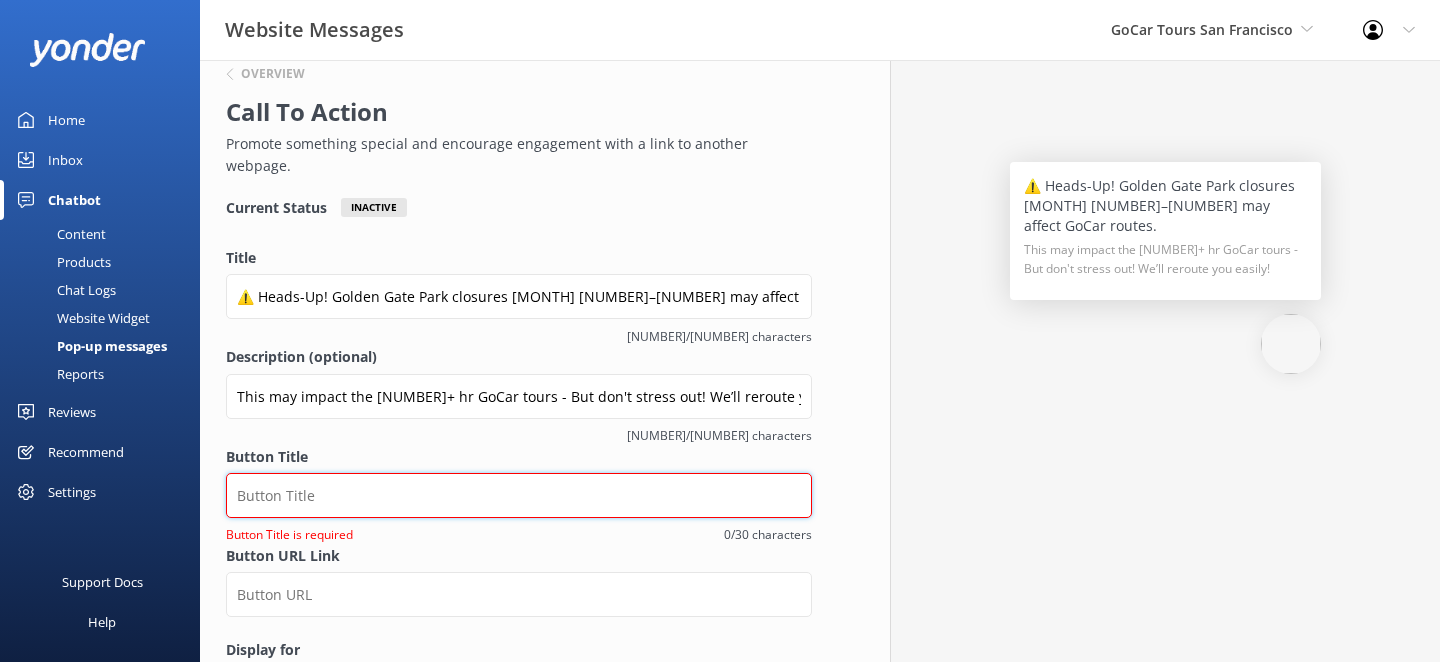 scroll, scrollTop: 0, scrollLeft: 0, axis: both 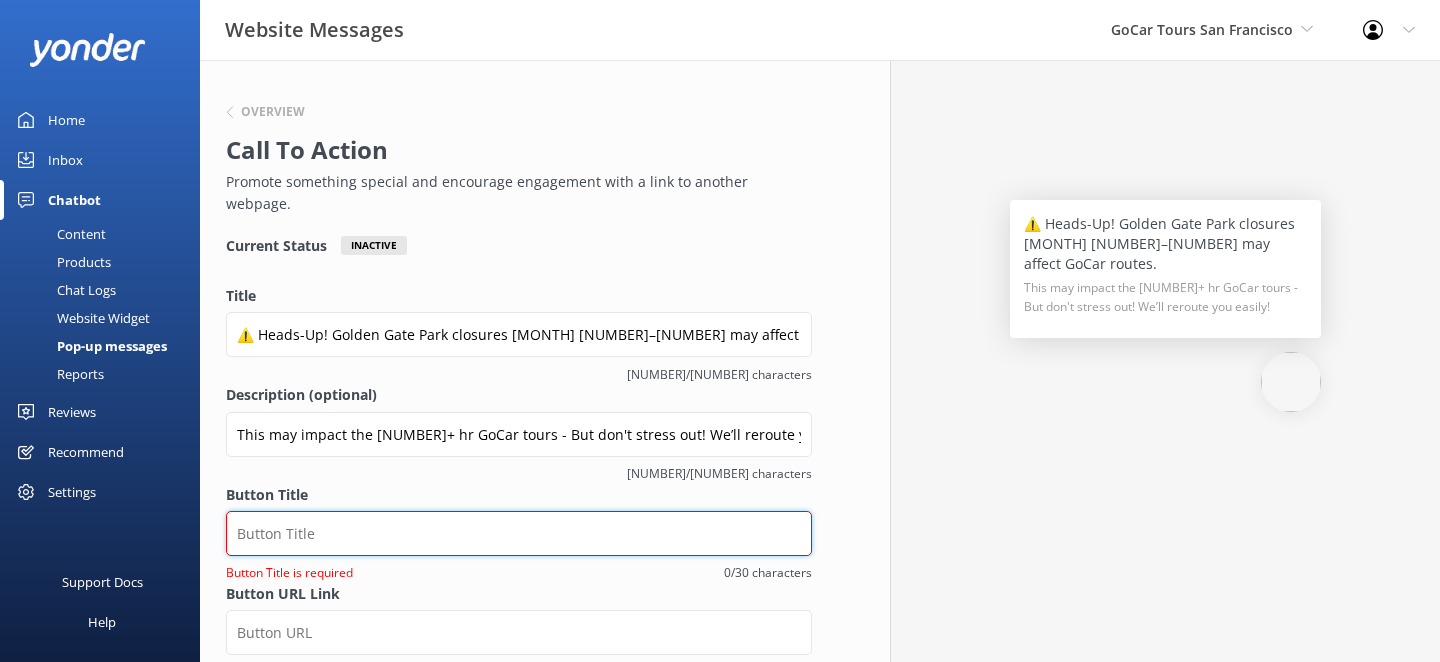 click on "Button Title" at bounding box center [519, 533] 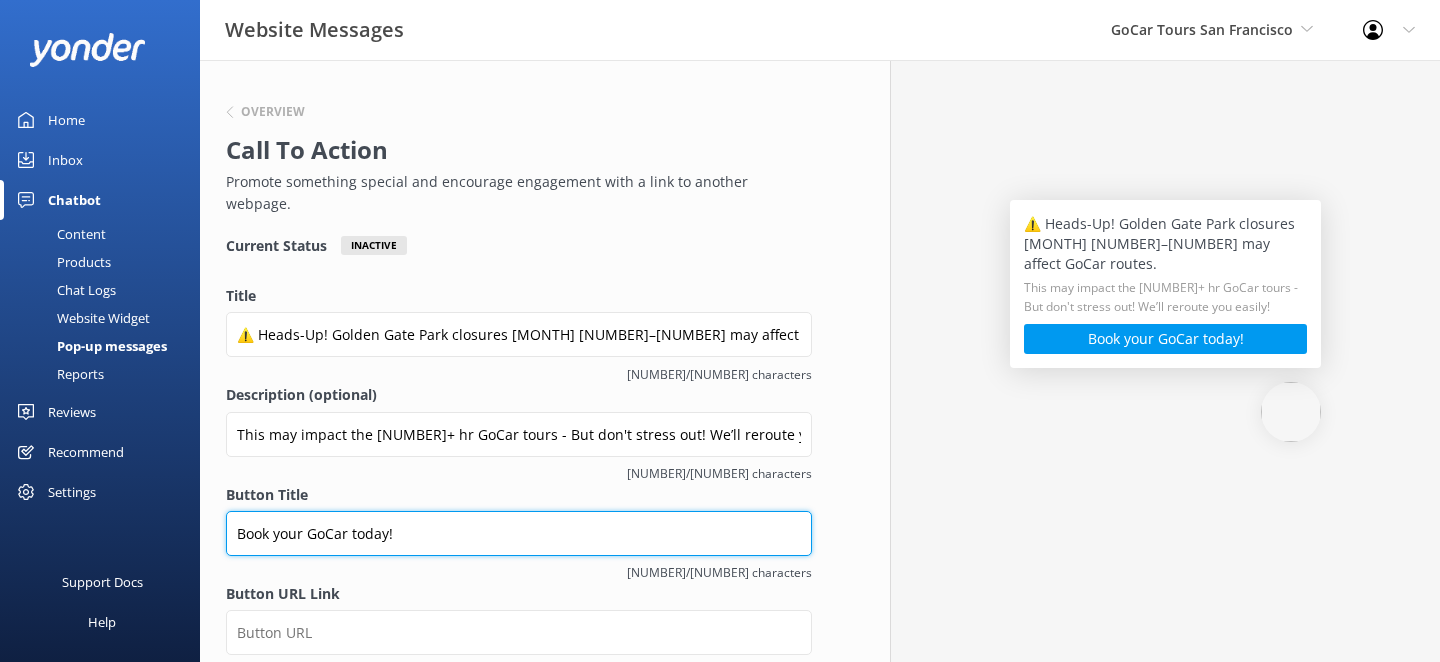 click on "Book your GoCar today!" at bounding box center [519, 533] 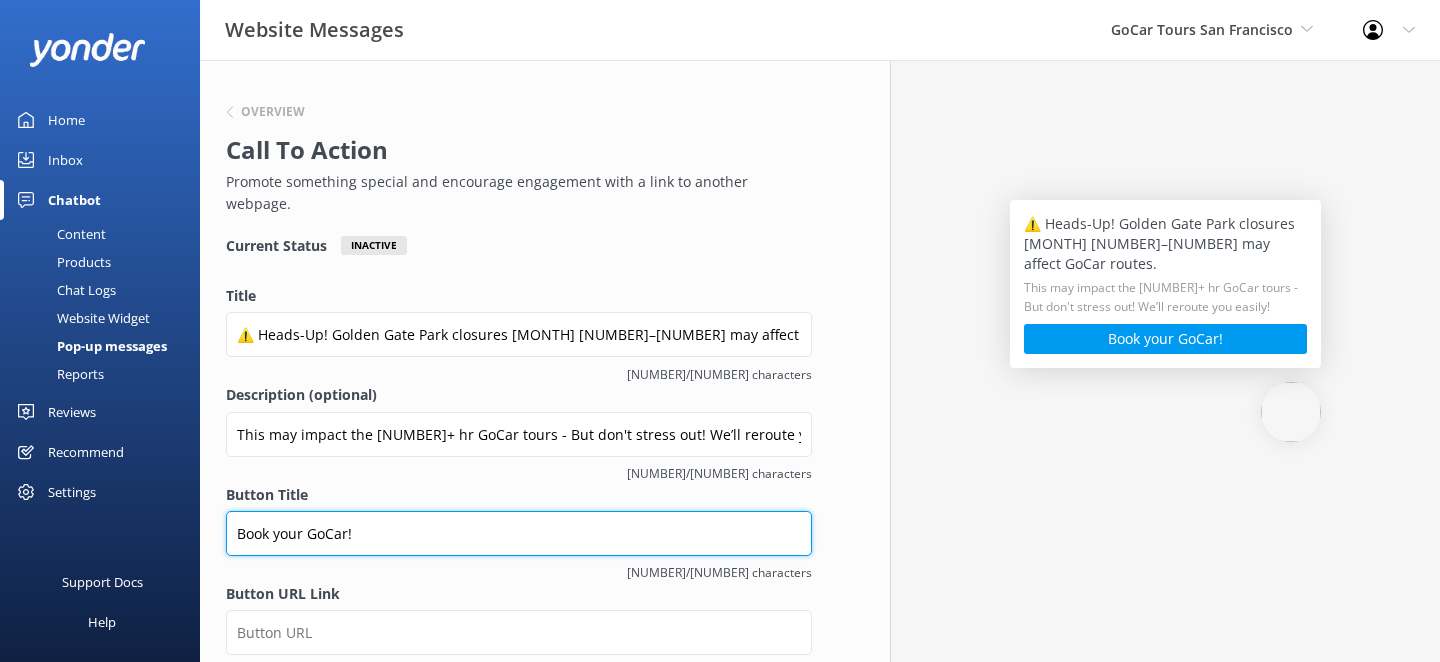 drag, startPoint x: 266, startPoint y: 511, endPoint x: 413, endPoint y: 509, distance: 147.01361 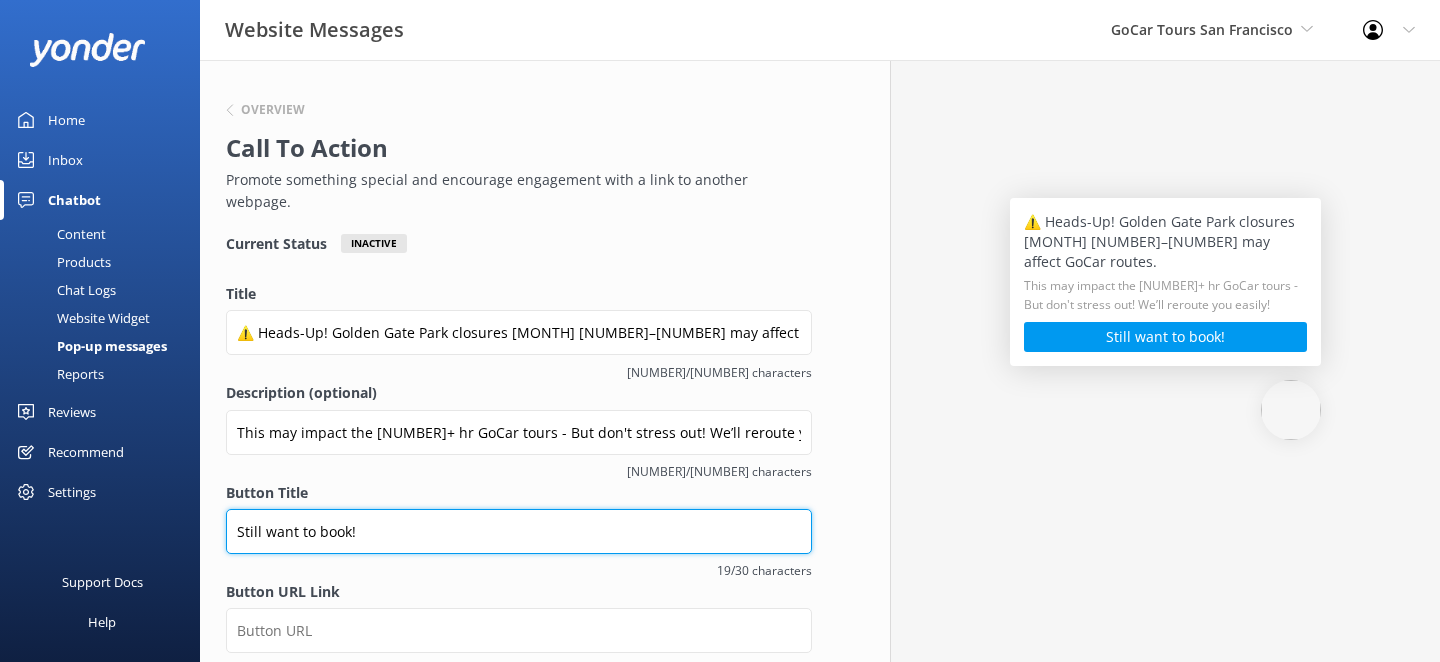 scroll, scrollTop: 4, scrollLeft: 0, axis: vertical 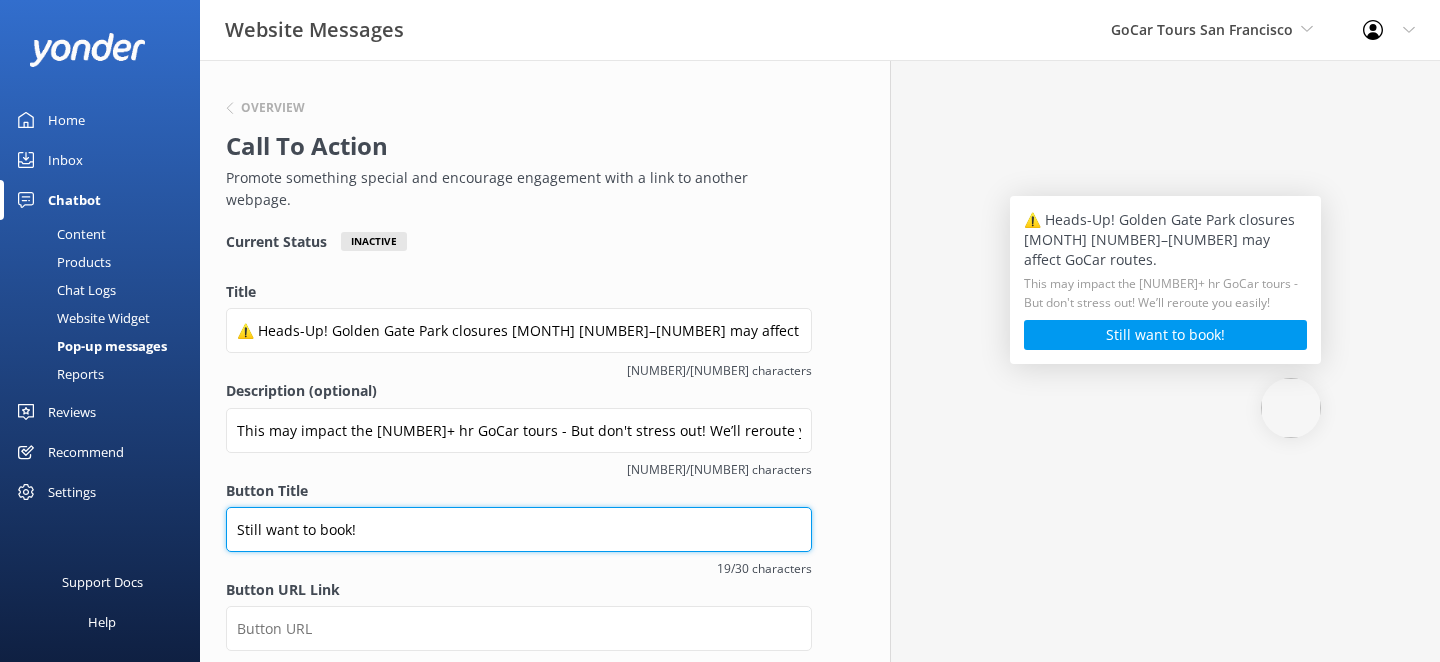 paste on "? Click here" 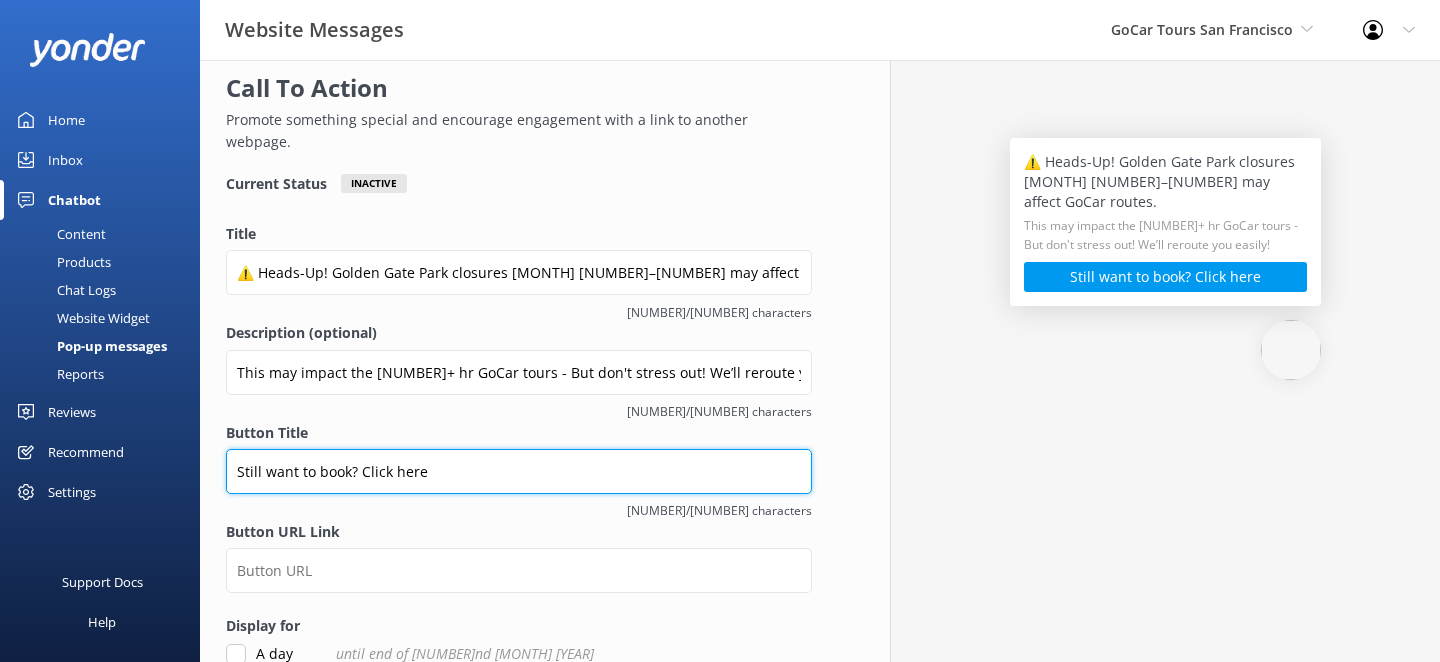 scroll, scrollTop: 69, scrollLeft: 0, axis: vertical 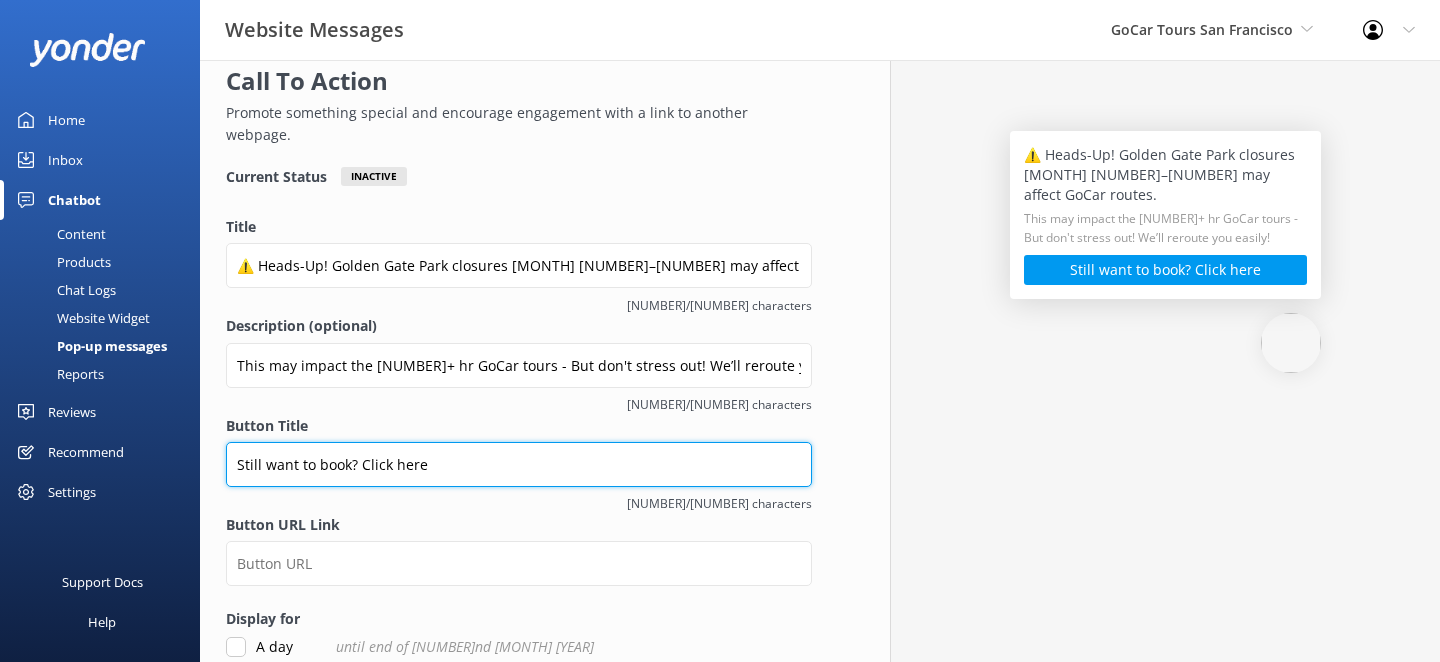 type on "Still want to book? Click here" 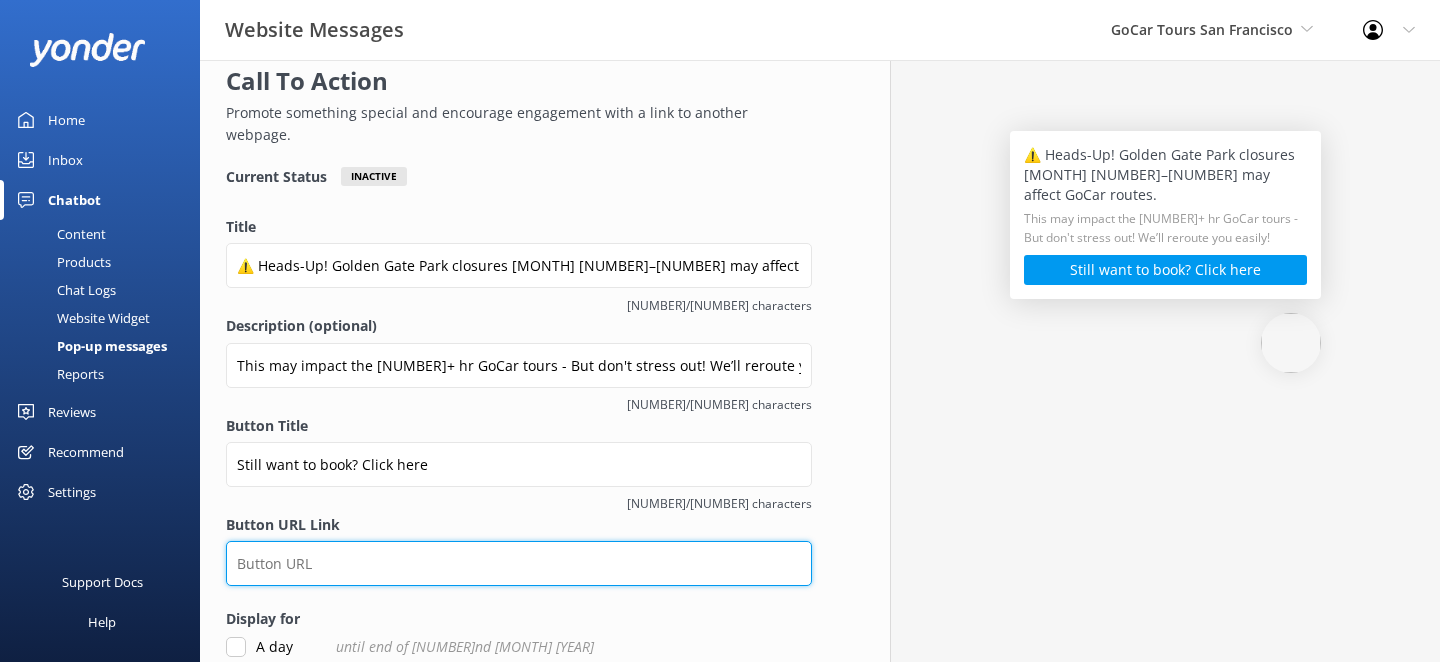 click on "Button URL Link" at bounding box center [519, 563] 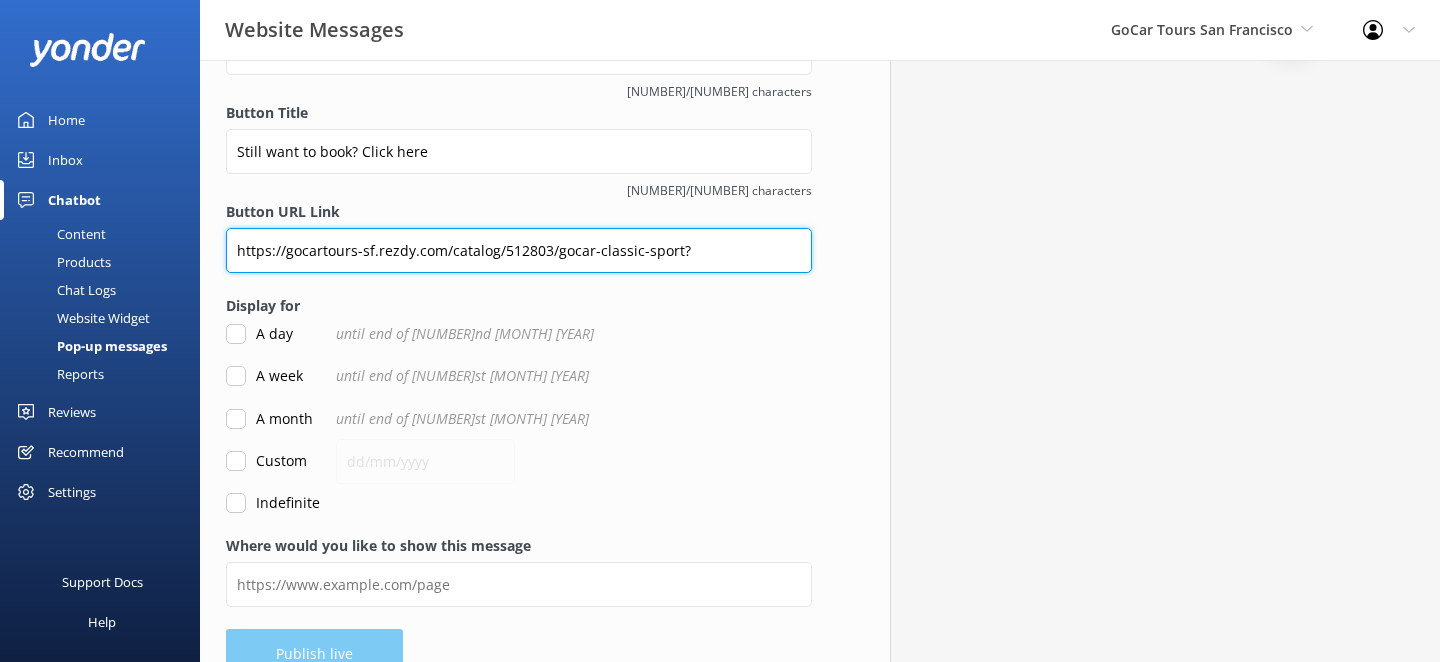 scroll, scrollTop: 397, scrollLeft: 0, axis: vertical 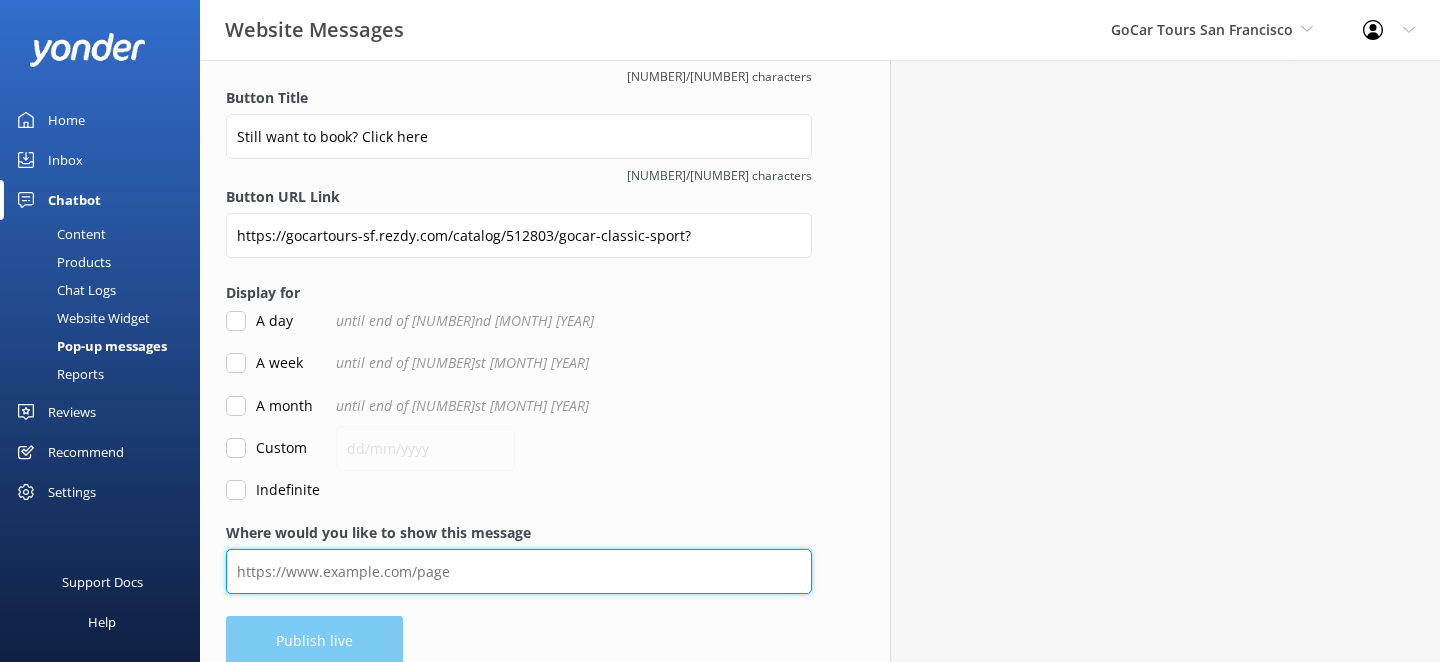 click on "Where would you like to show this message" at bounding box center (519, 571) 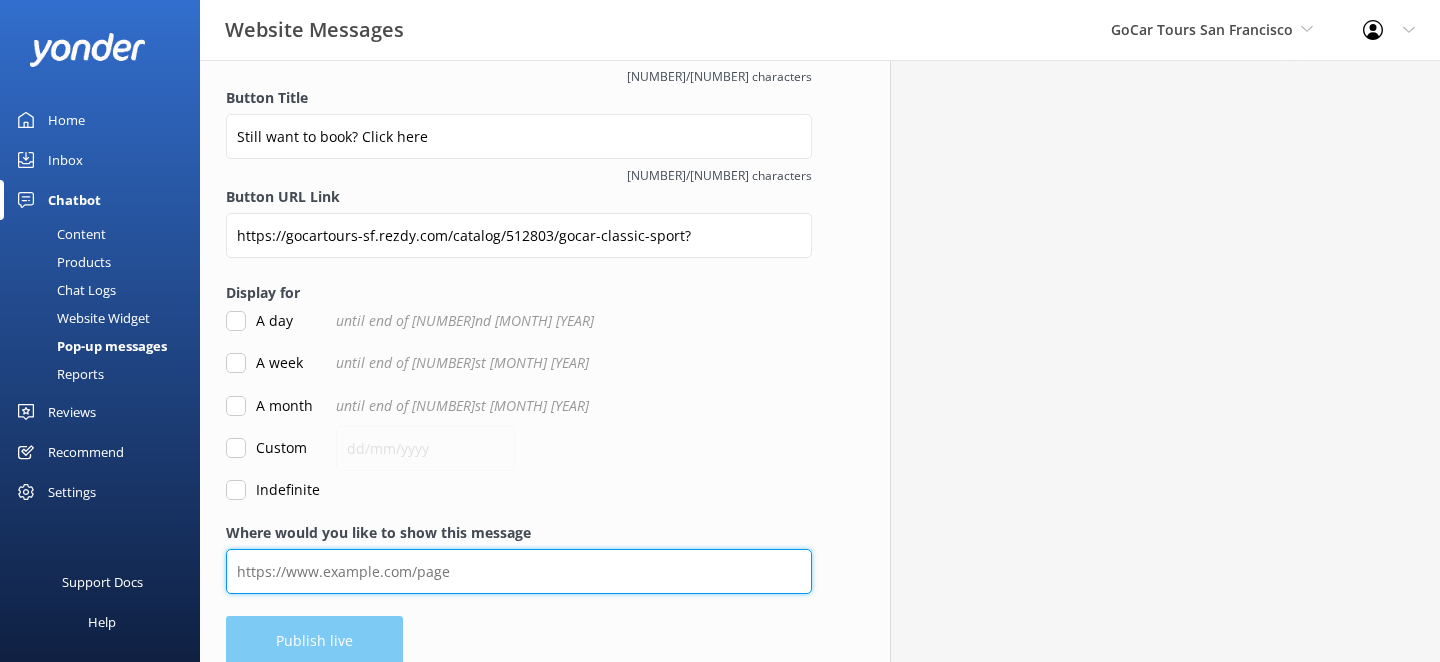 type on "https://www.gocartours.com/san-francisco/" 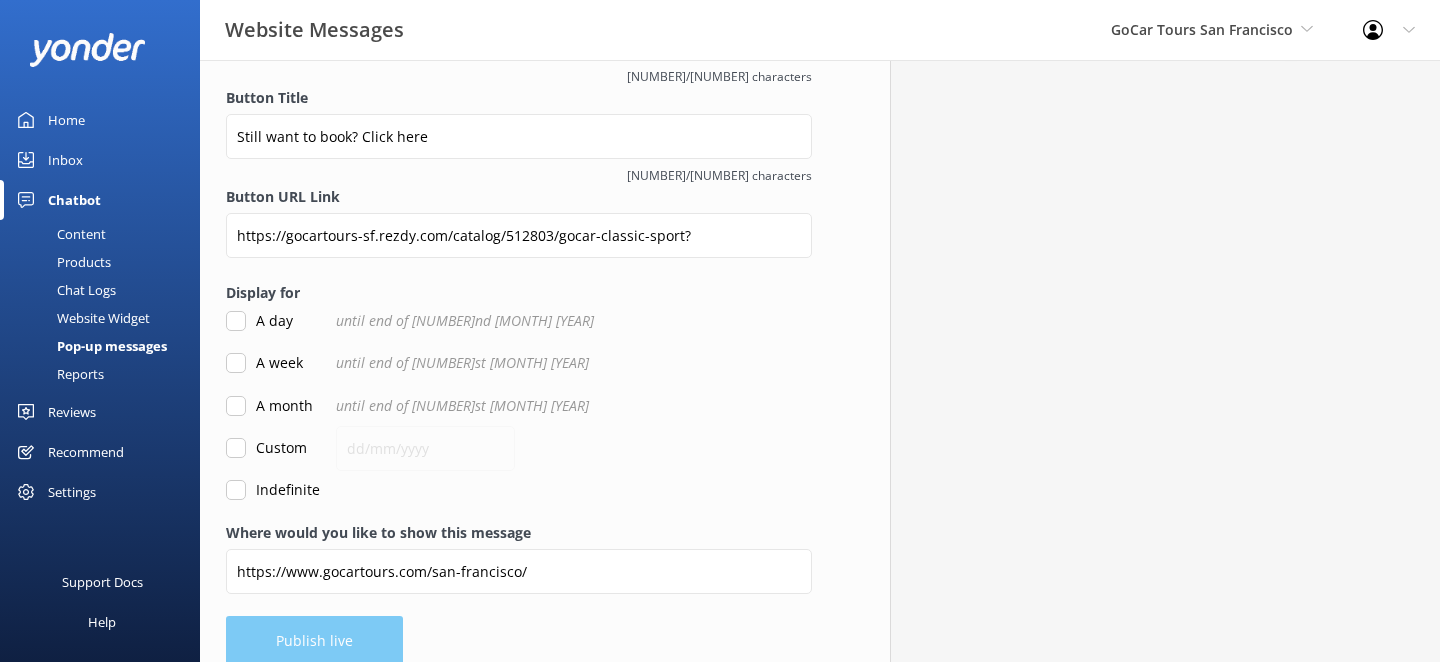 click on "Custom" at bounding box center (236, 448) 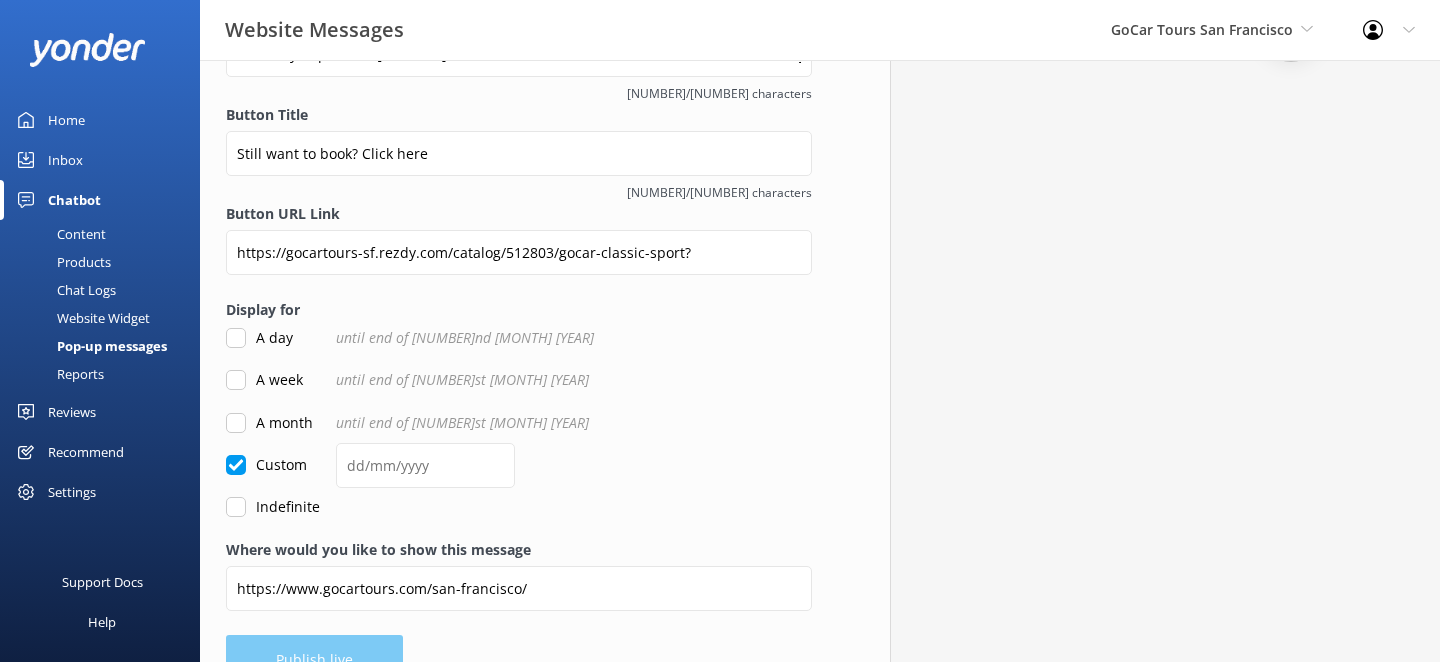 scroll, scrollTop: 388, scrollLeft: 0, axis: vertical 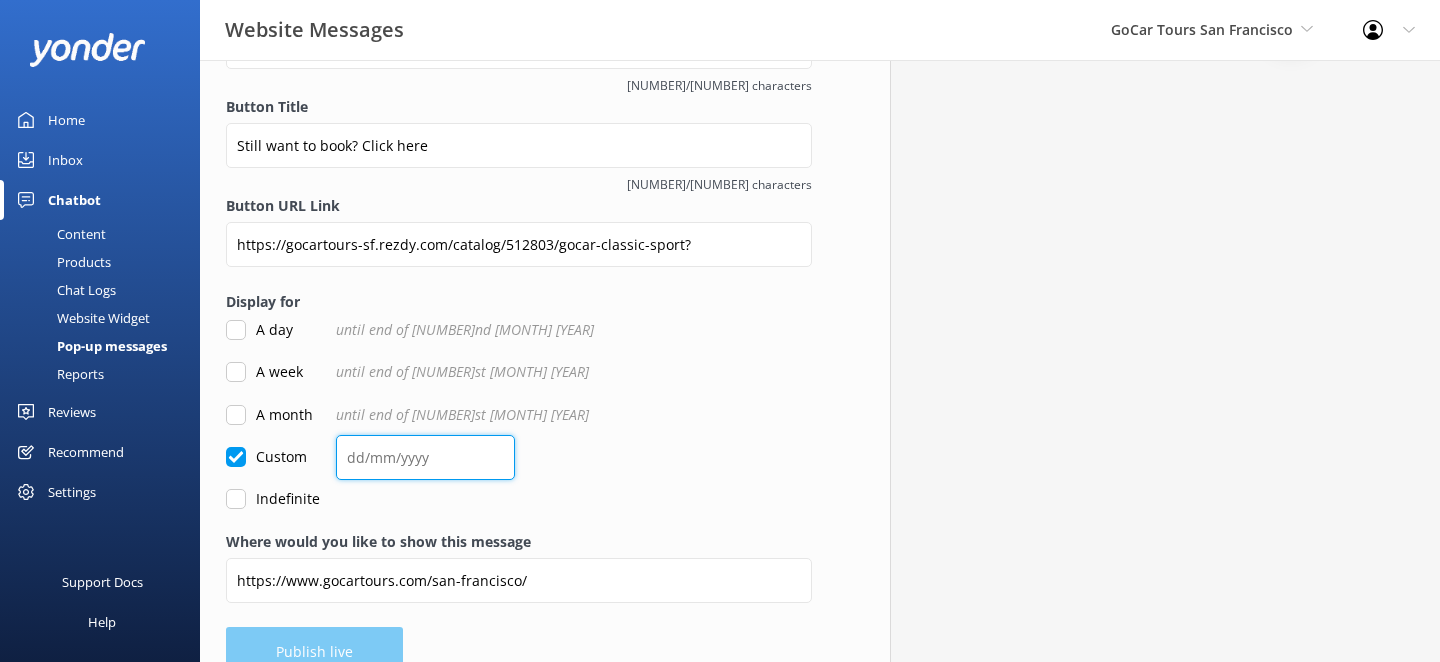 click at bounding box center [425, 457] 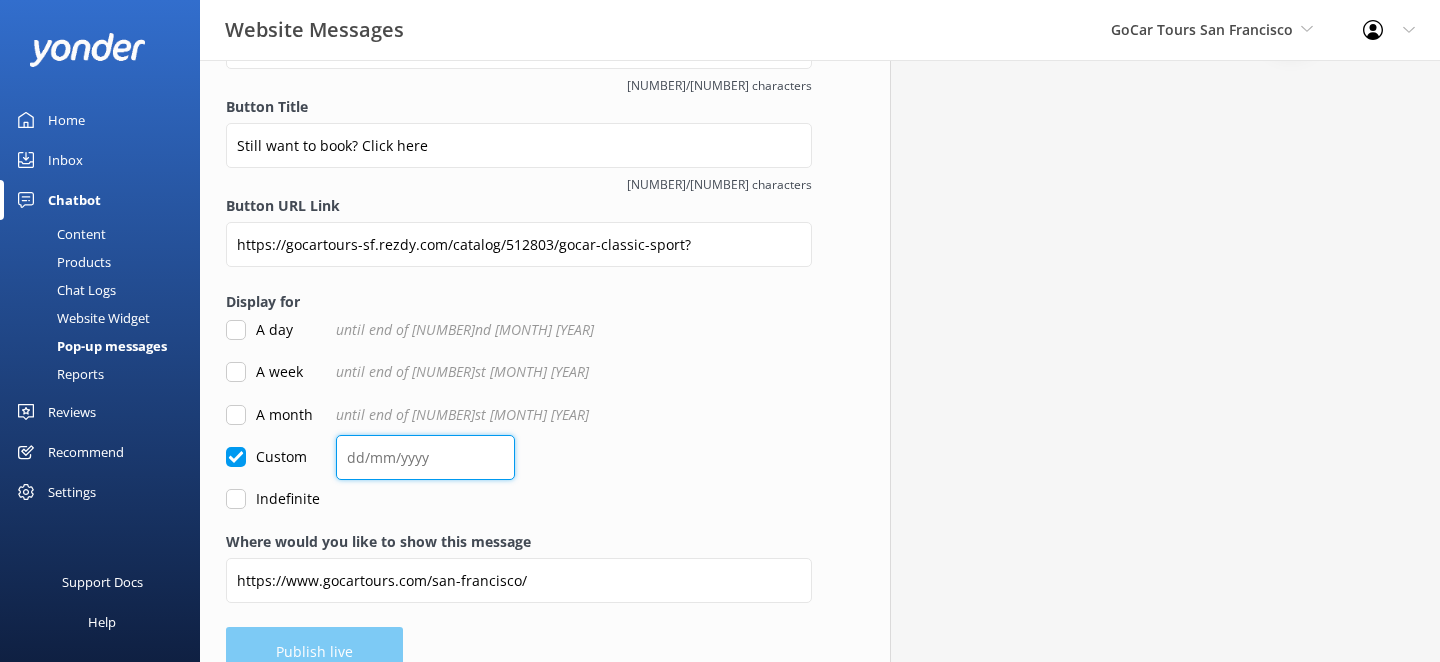 type on "0" 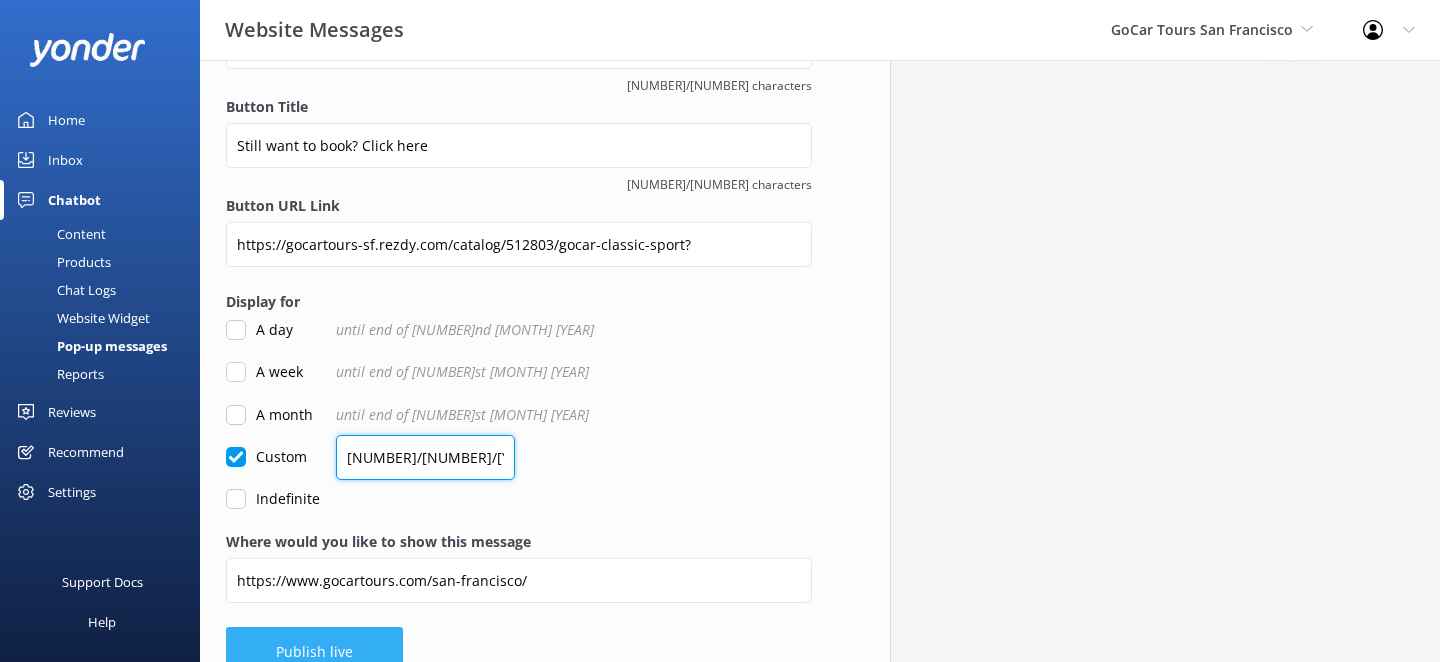 type on "[NUMBER]/[NUMBER]/[YEAR]" 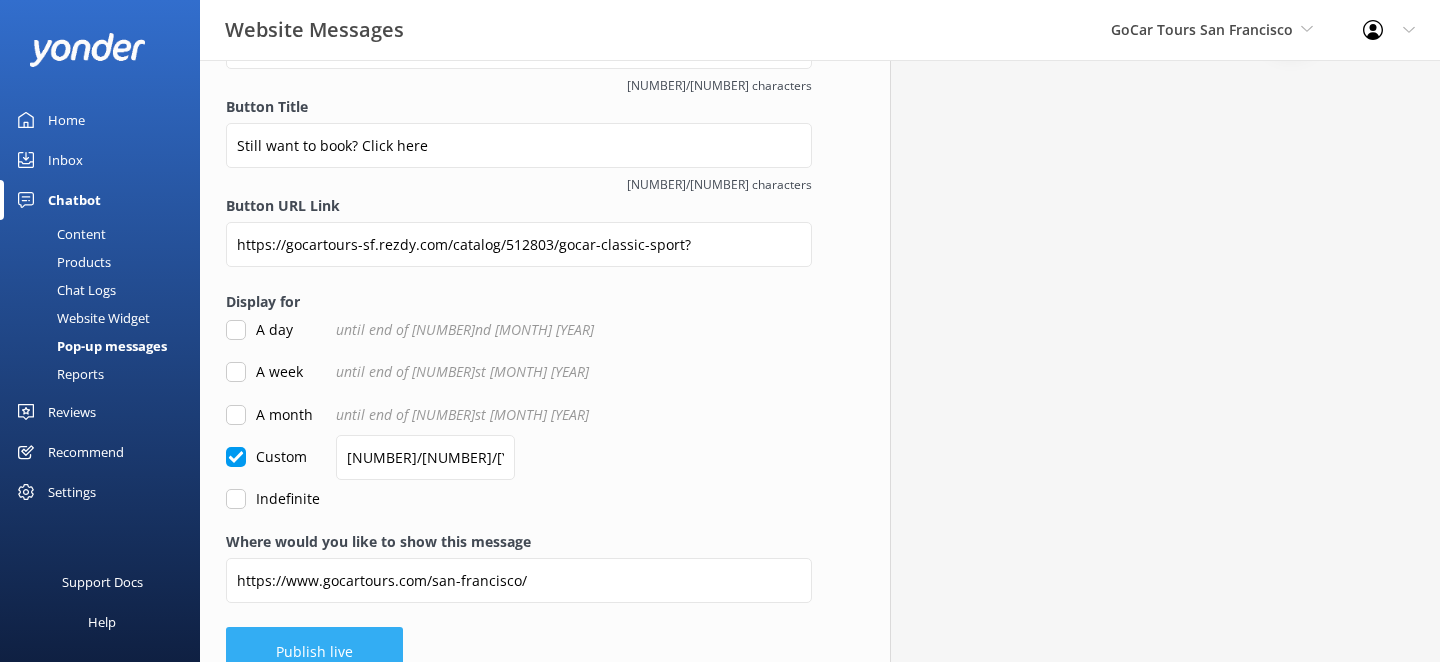click on "Publish live" at bounding box center [314, 652] 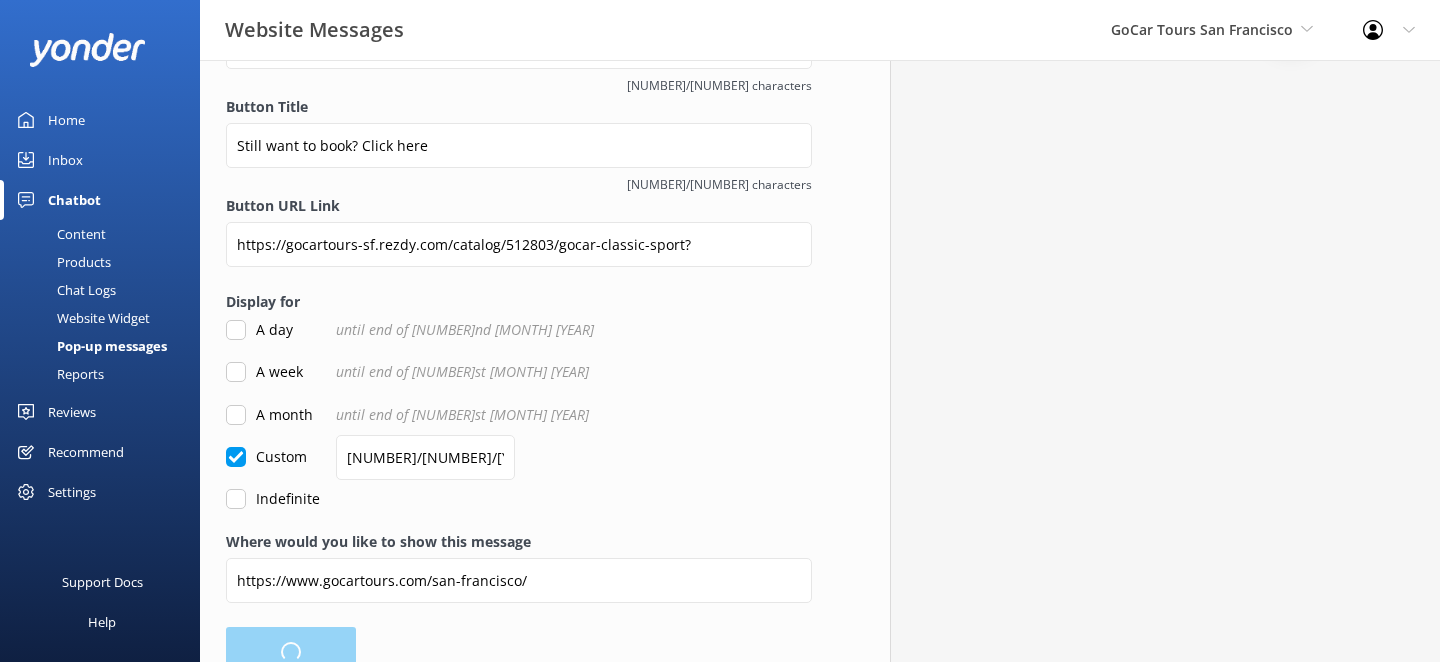 scroll, scrollTop: 0, scrollLeft: 0, axis: both 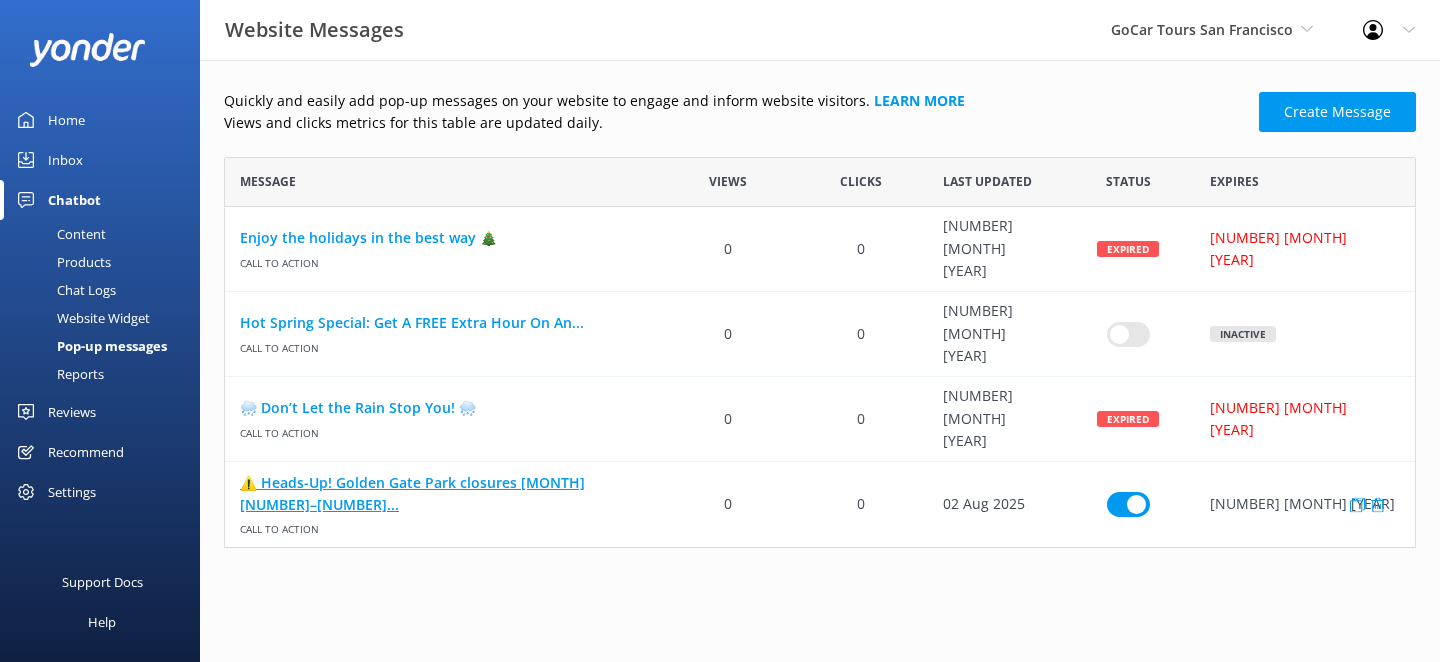 click on "⚠️ Heads-Up! Golden Gate Park closures [MONTH] [NUMBER]–[NUMBER]..." at bounding box center (443, 493) 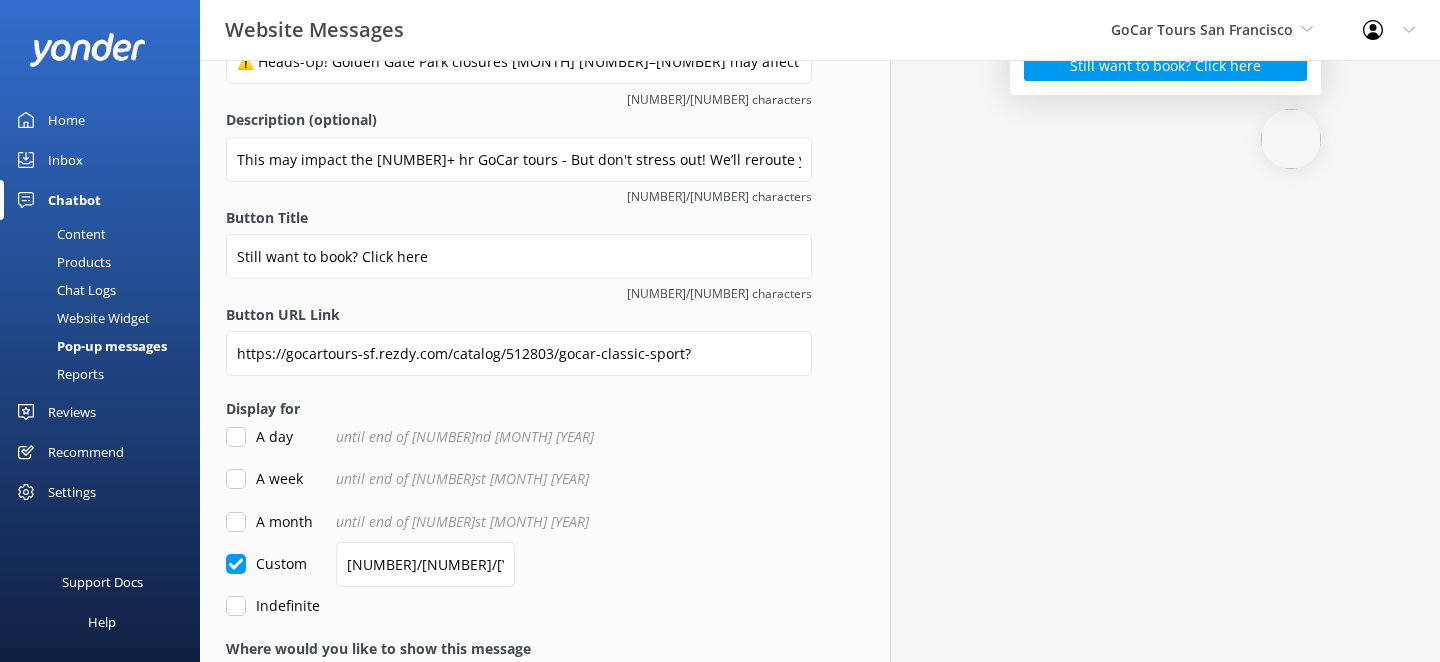 scroll, scrollTop: 391, scrollLeft: 0, axis: vertical 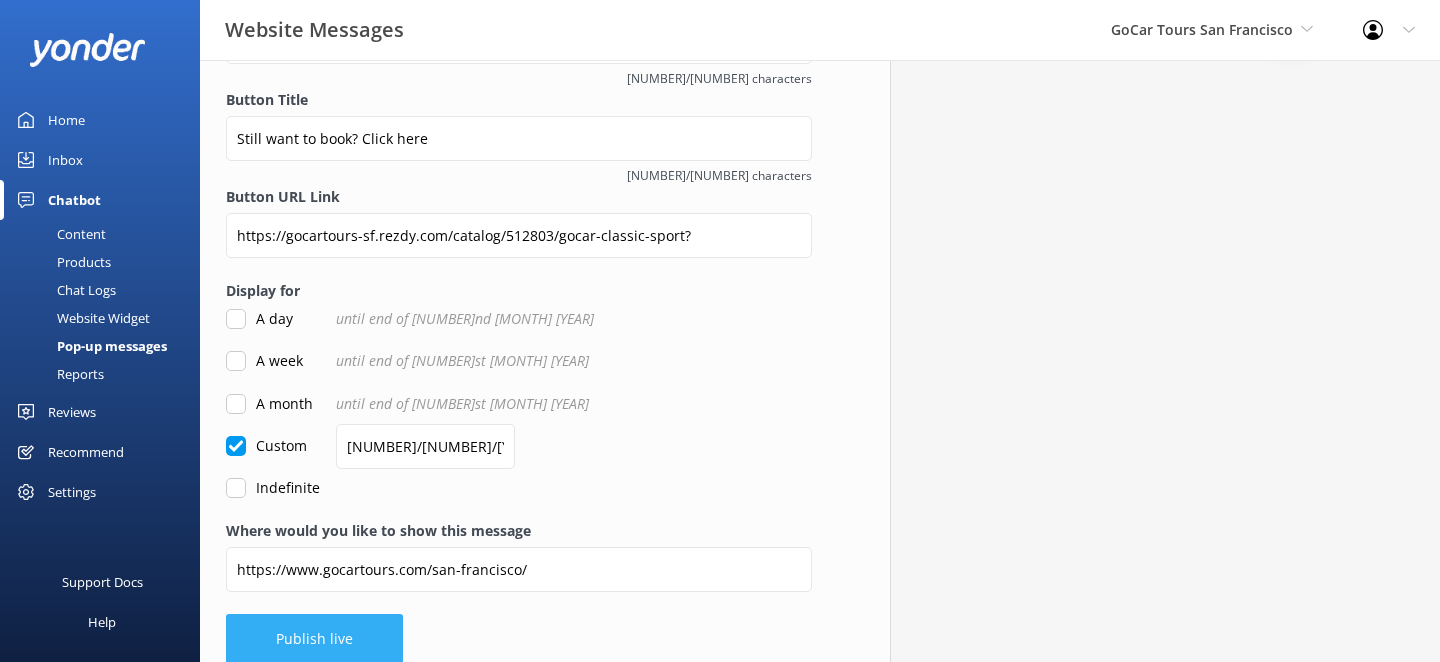 click on "Publish live" at bounding box center (314, 639) 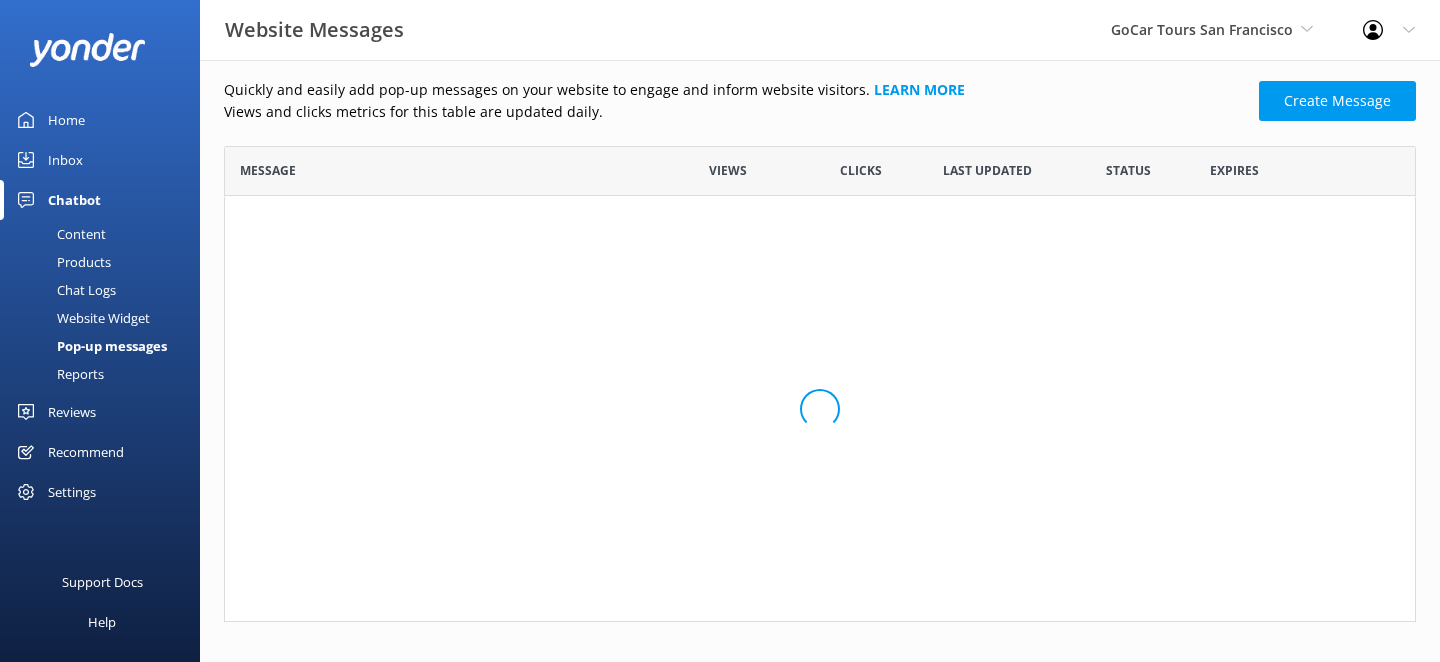 scroll, scrollTop: 0, scrollLeft: 0, axis: both 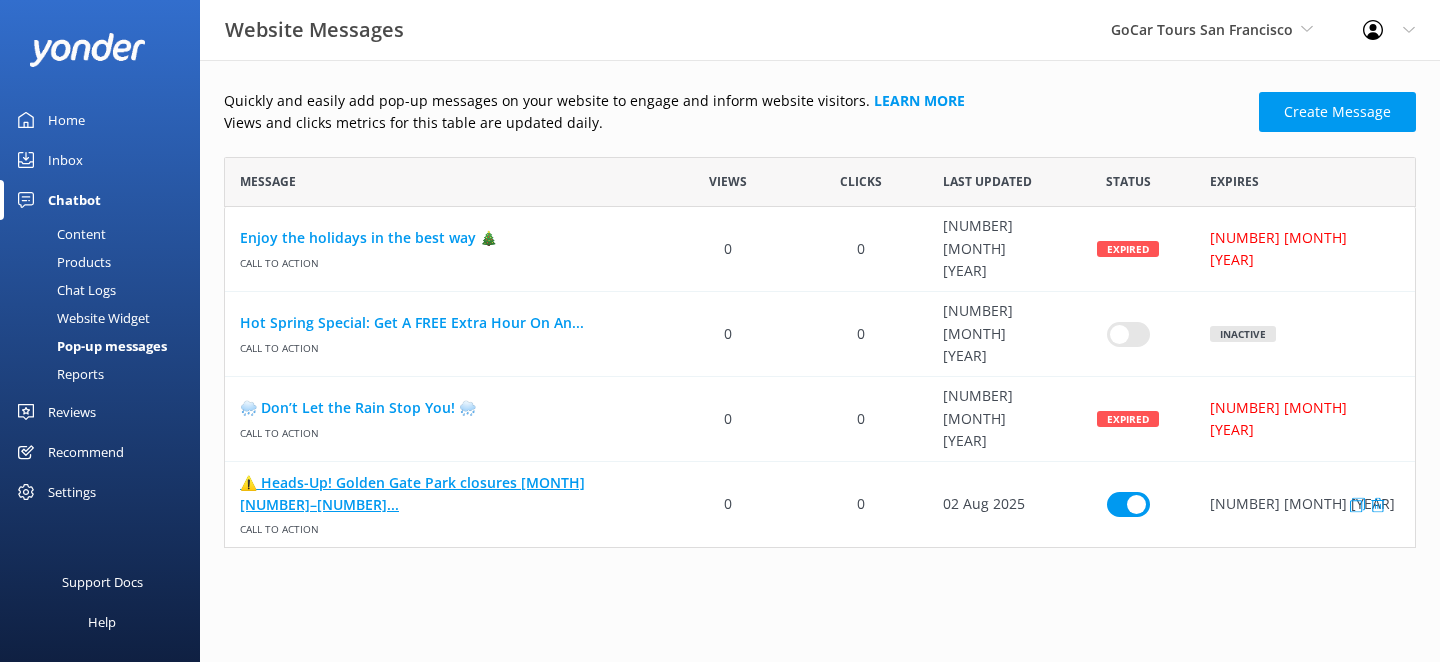 click on "⚠️ Heads-Up! Golden Gate Park closures [MONTH] [NUMBER]–[NUMBER]..." at bounding box center [443, 493] 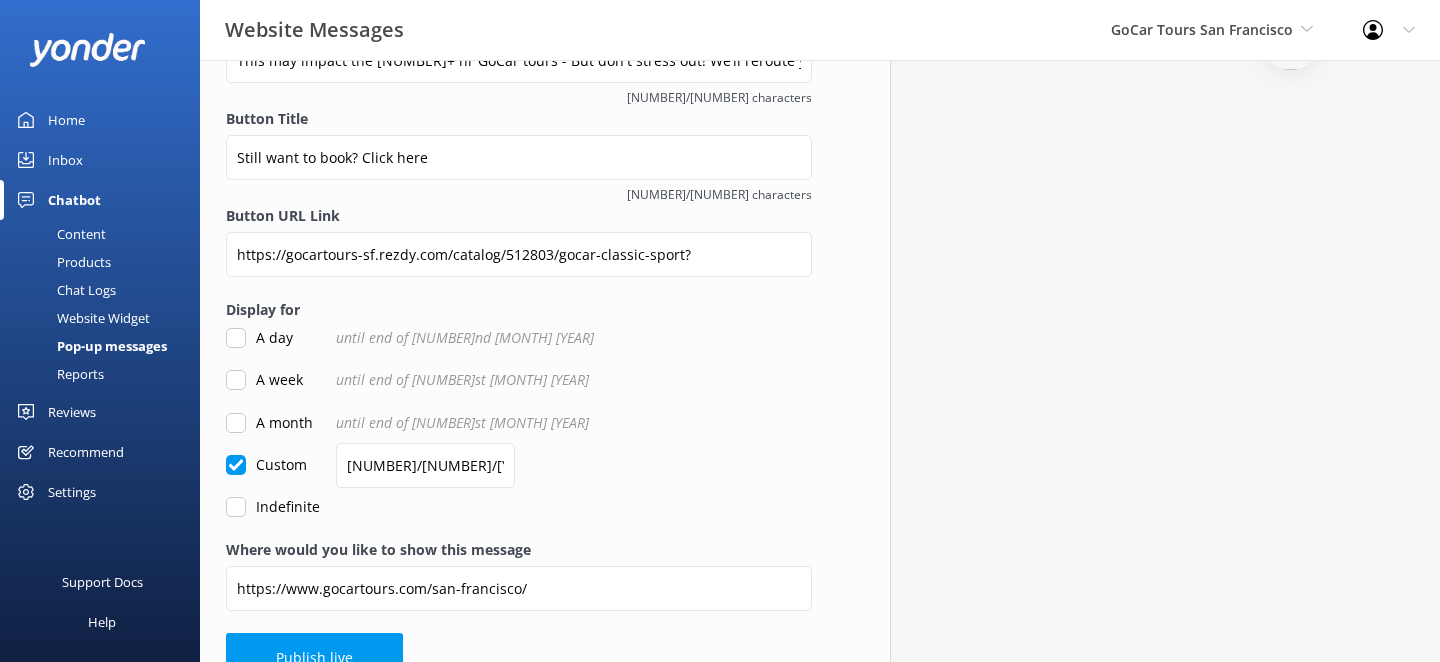 scroll, scrollTop: 368, scrollLeft: 0, axis: vertical 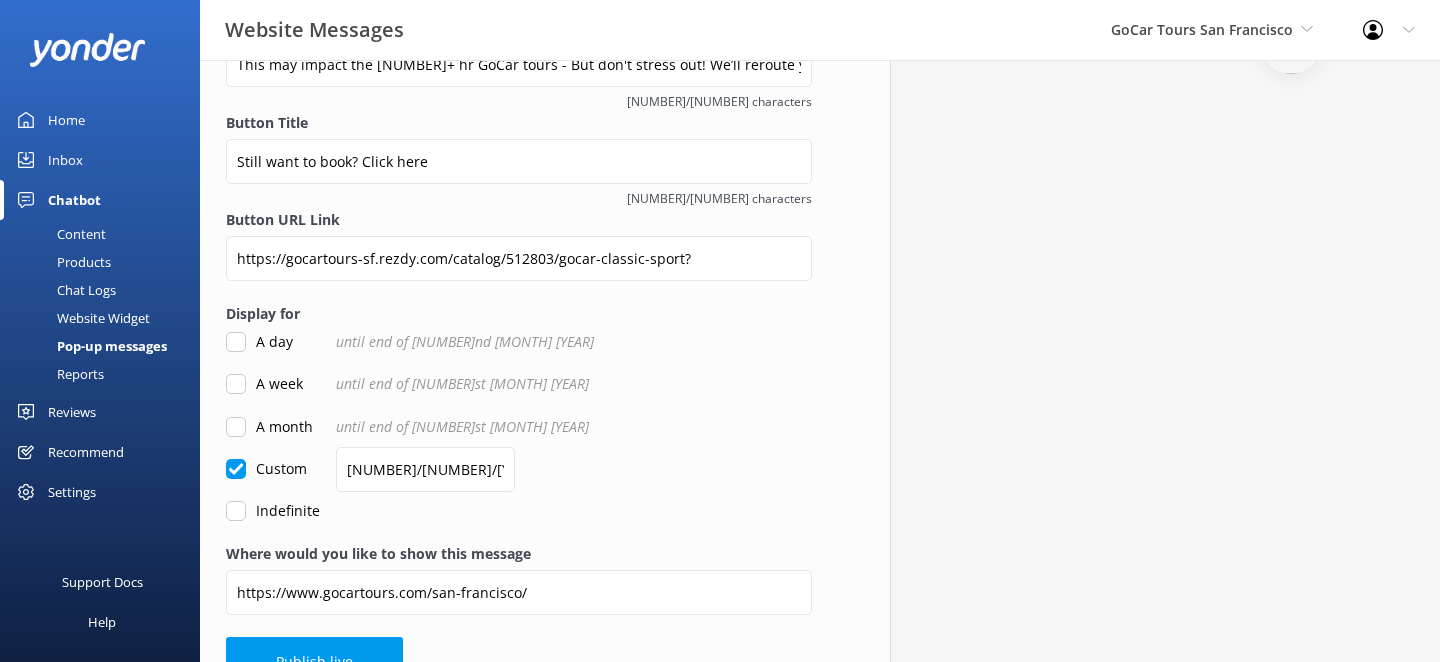 click on "Indefinite" at bounding box center (236, 511) 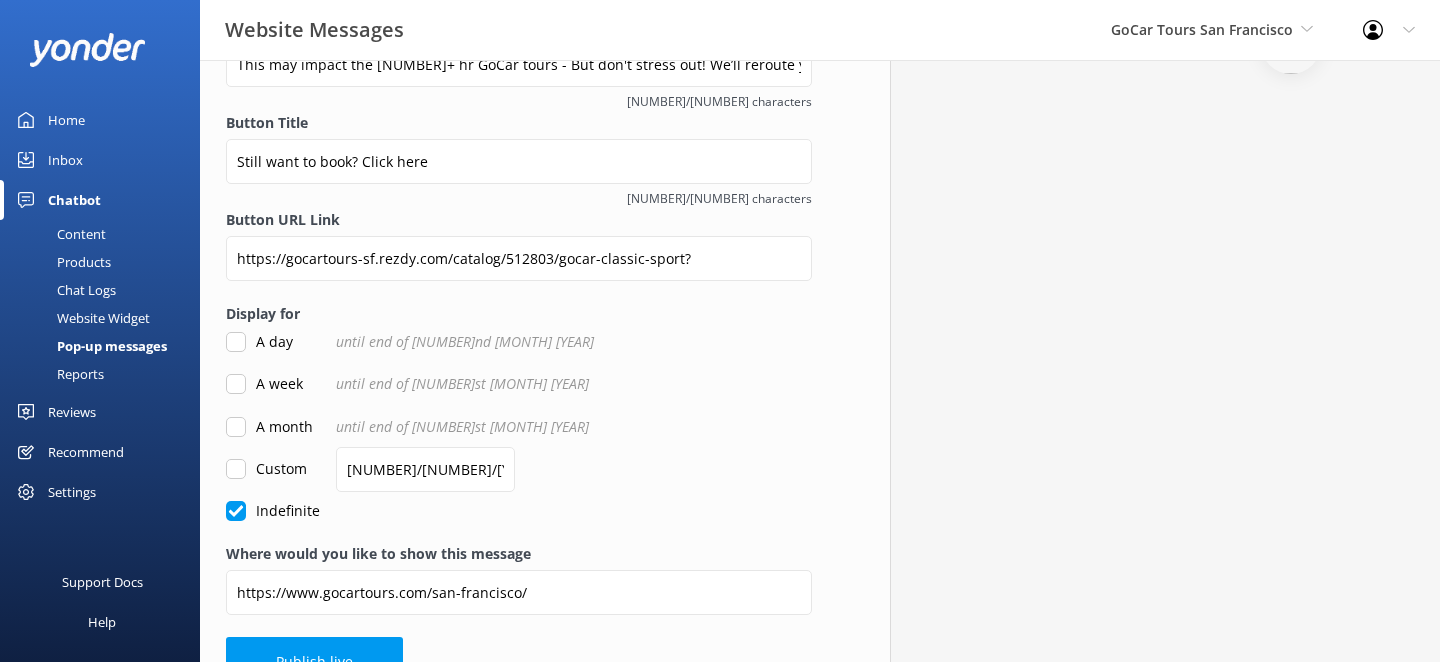 checkbox on "true" 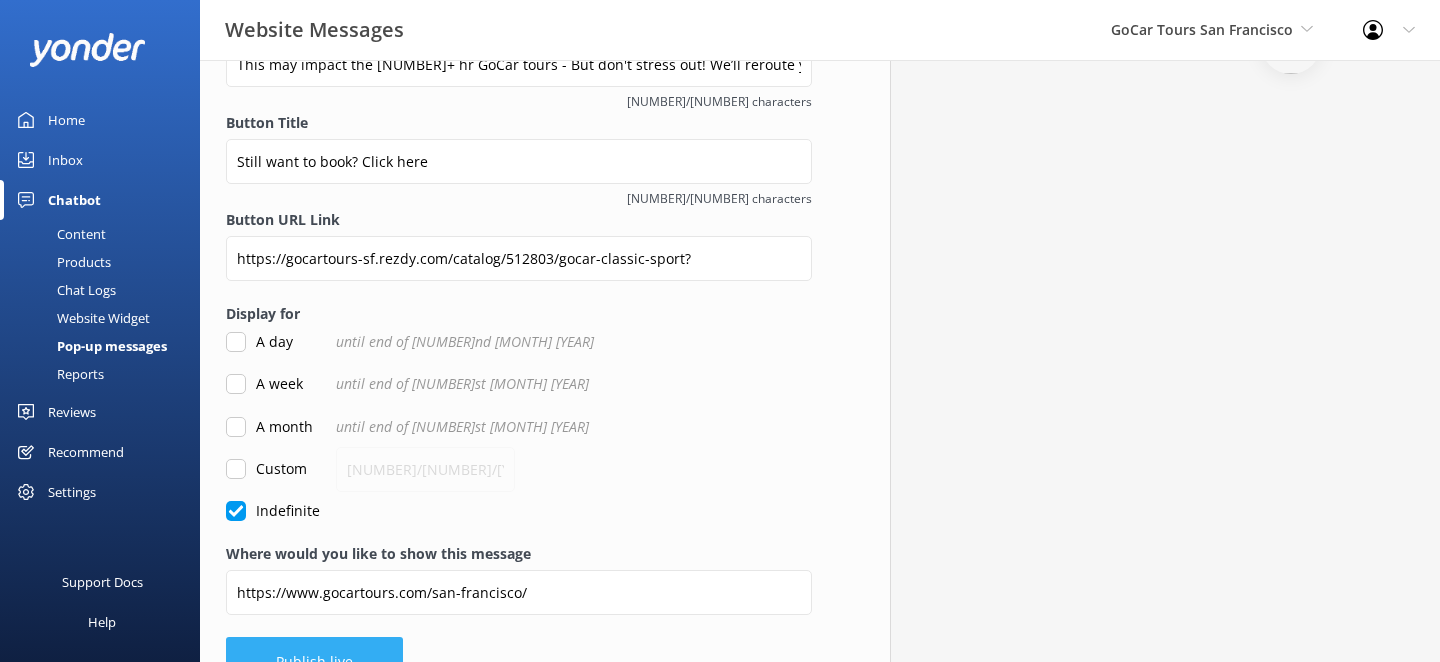 click on "Publish live" at bounding box center [314, 662] 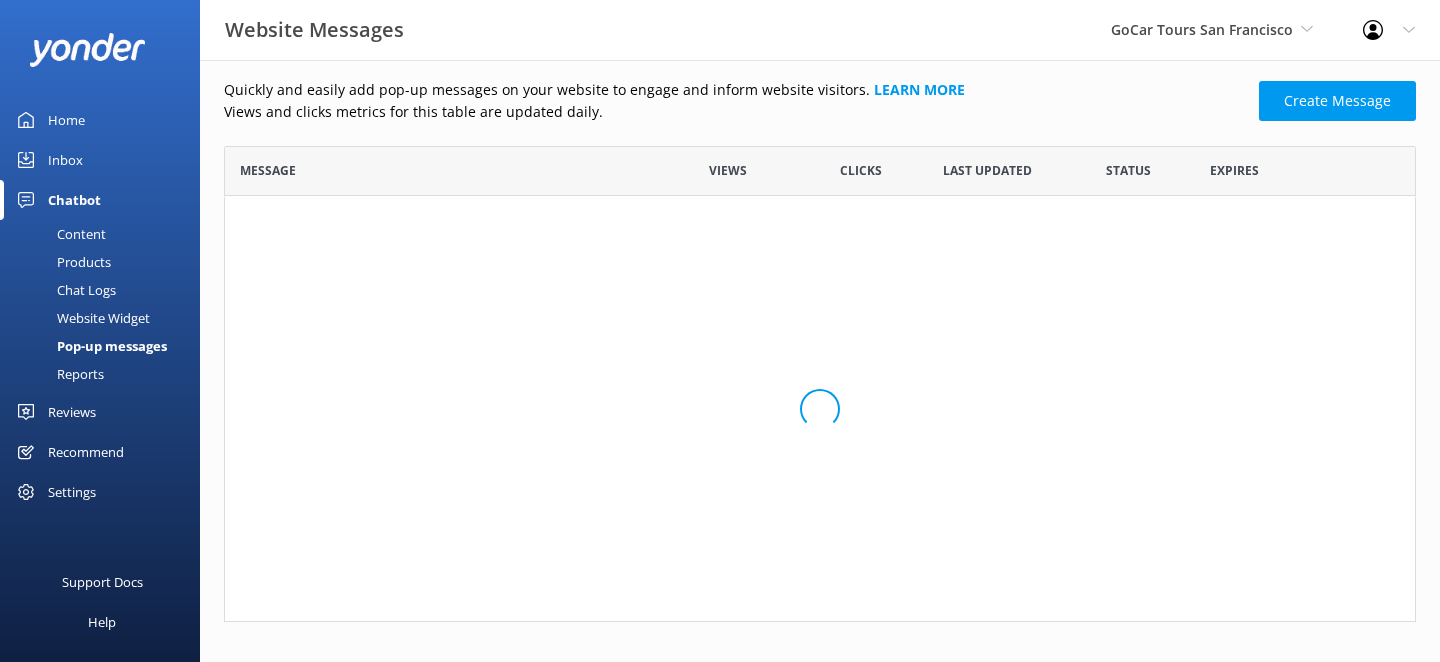 scroll, scrollTop: 0, scrollLeft: 0, axis: both 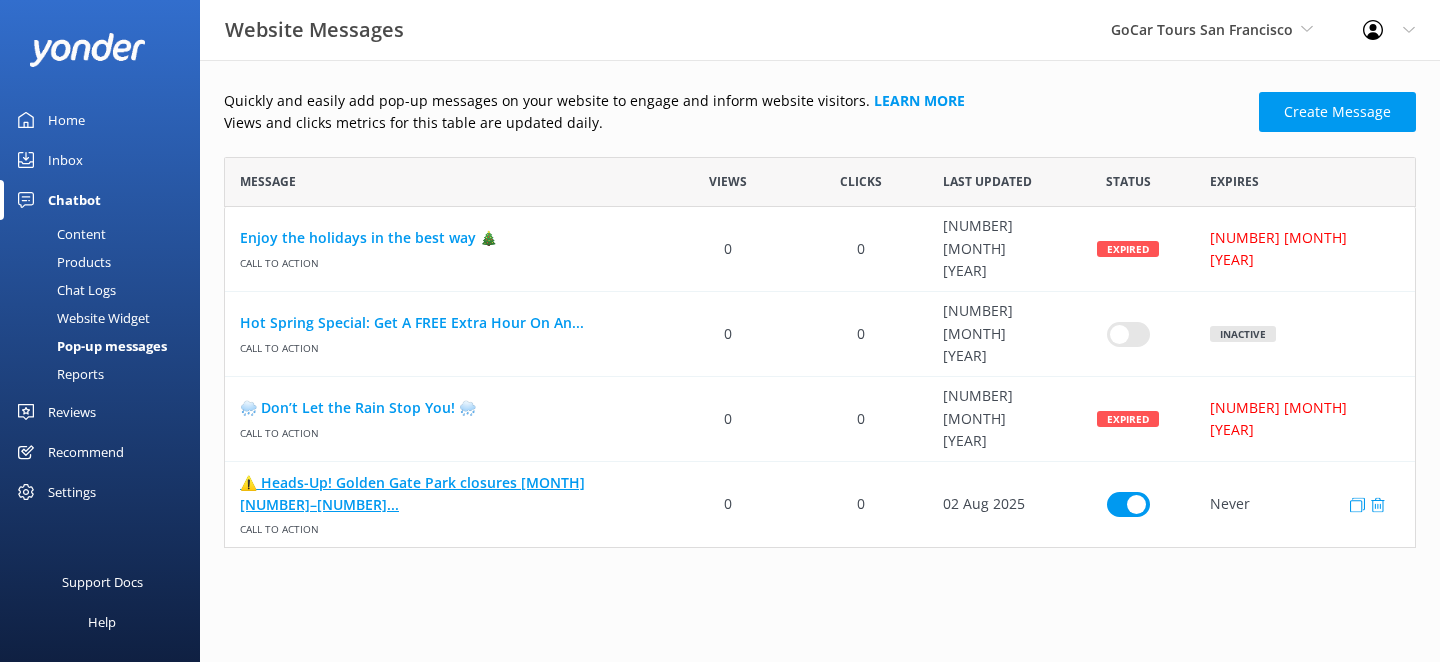 click on "⚠️ Heads-Up! Golden Gate Park closures [MONTH] [NUMBER]–[NUMBER]..." at bounding box center [443, 493] 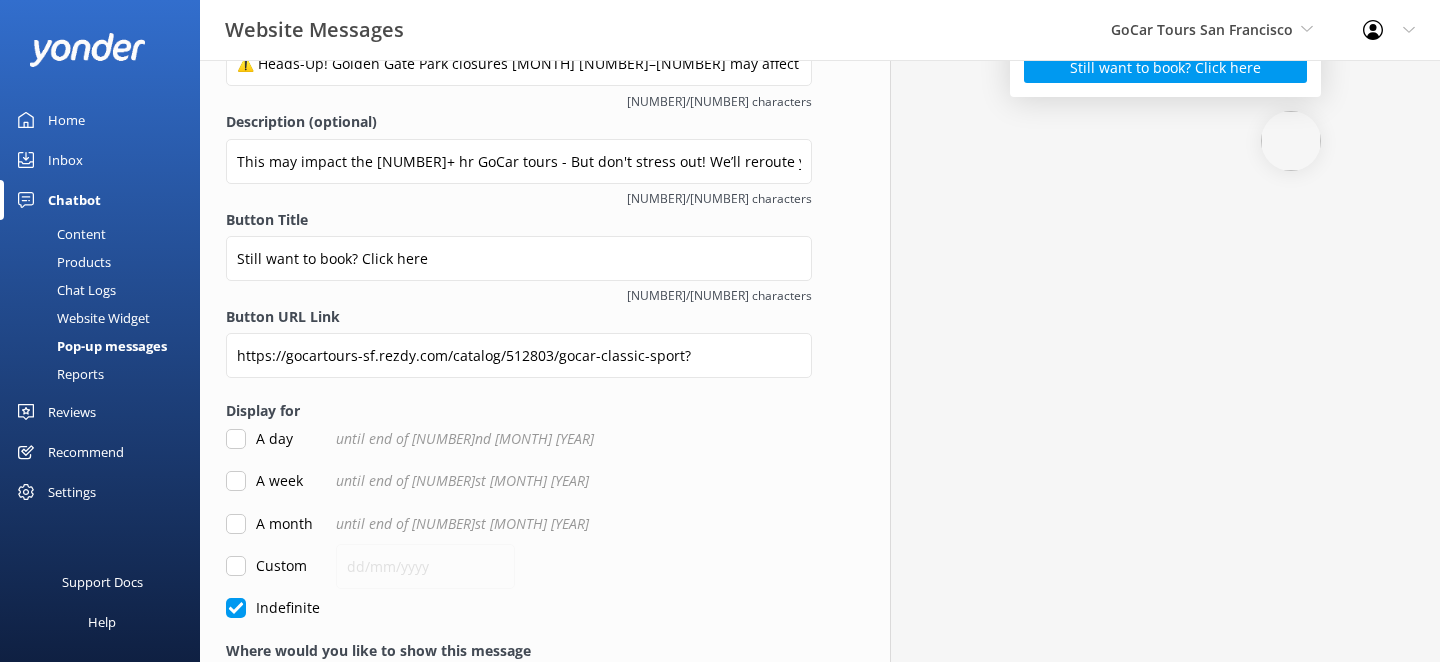 scroll, scrollTop: 391, scrollLeft: 0, axis: vertical 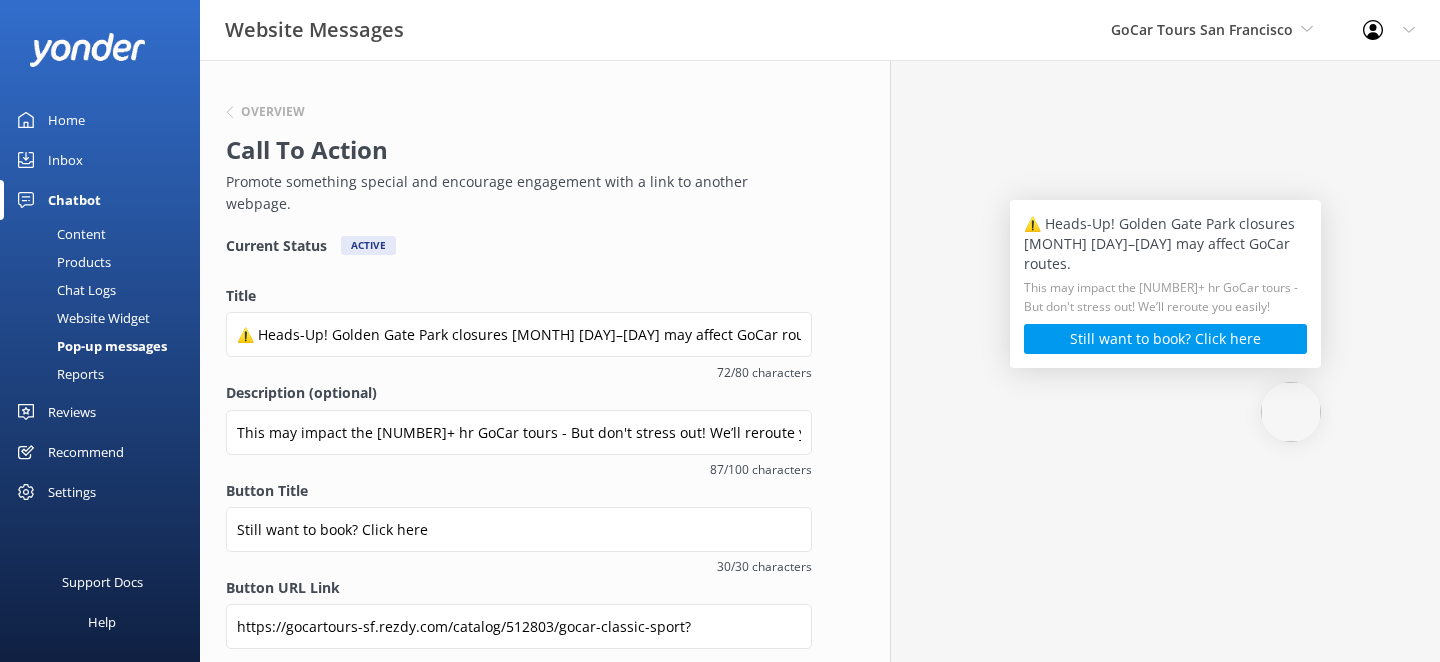 click on "⚠️ Heads-Up! Golden Gate Park closures [MONTH] [DAY]–[DAY] may affect GoCar routes. This may impact the [NUMBER]+ hr GoCar tours - But don't stress out! We’ll reroute you easily! Still want to book? Click here" at bounding box center (1165, 567) 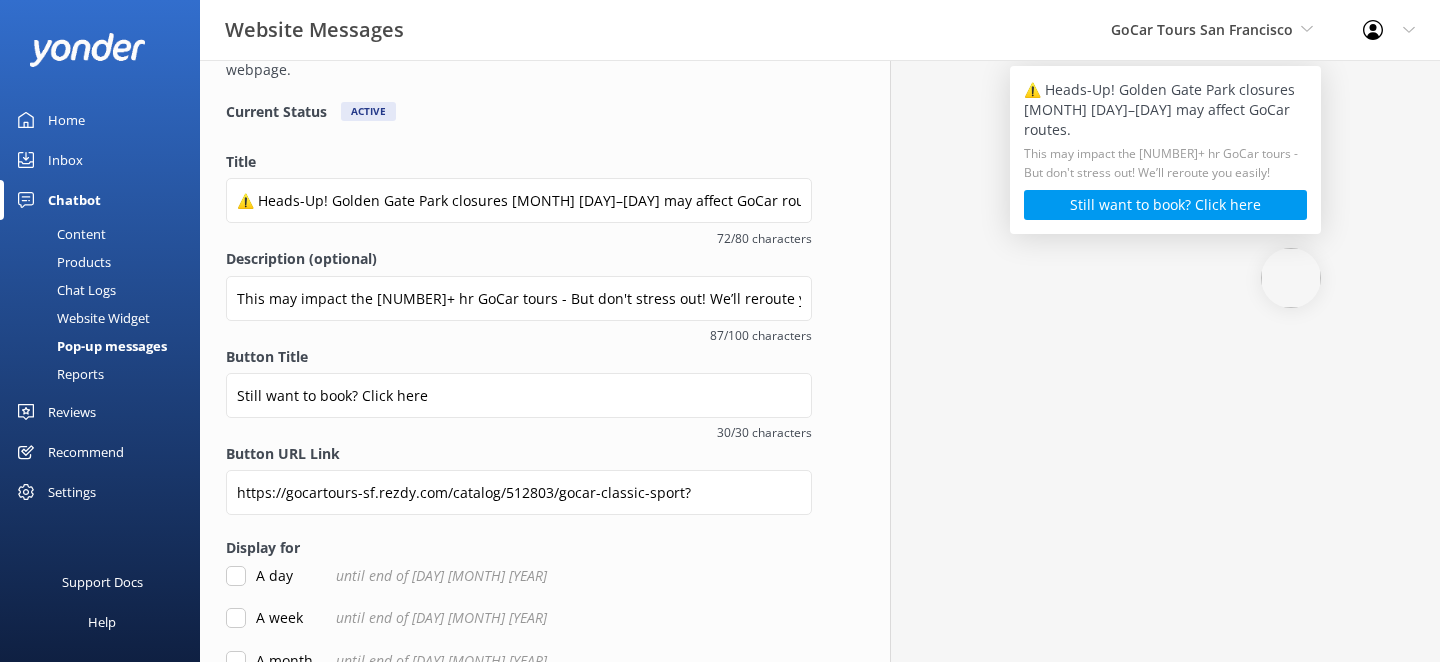 scroll, scrollTop: 0, scrollLeft: 0, axis: both 